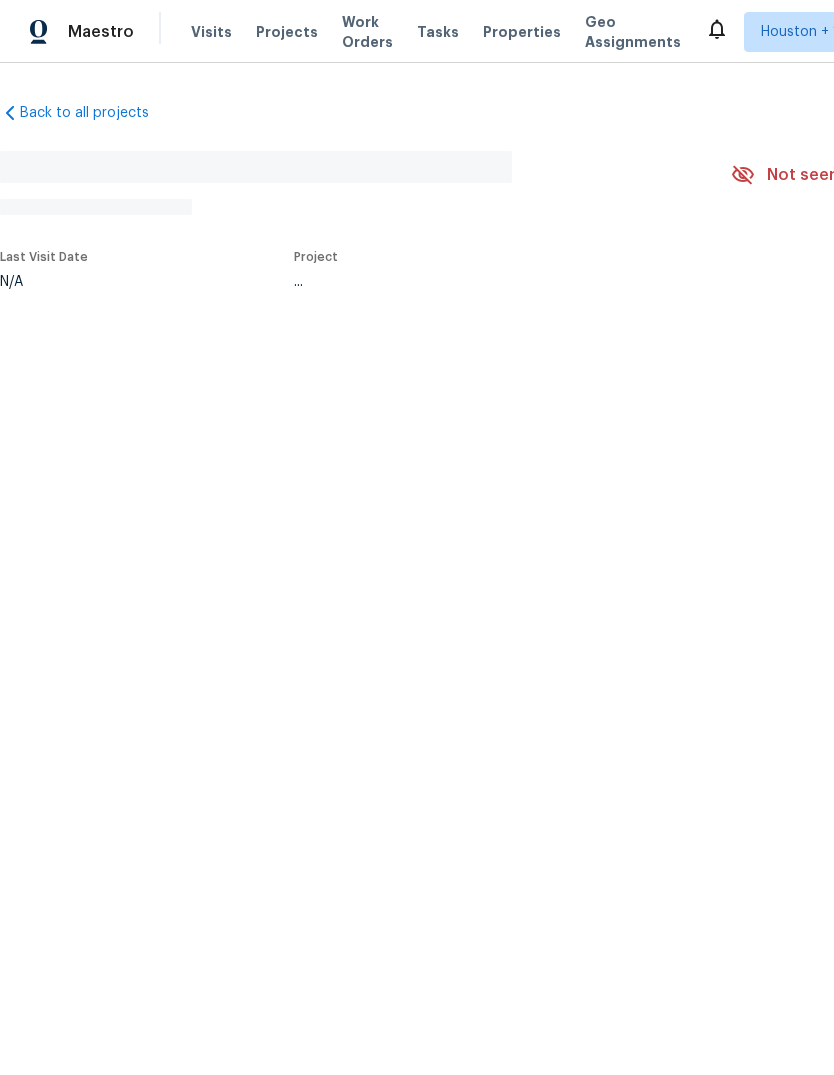 scroll, scrollTop: 0, scrollLeft: 0, axis: both 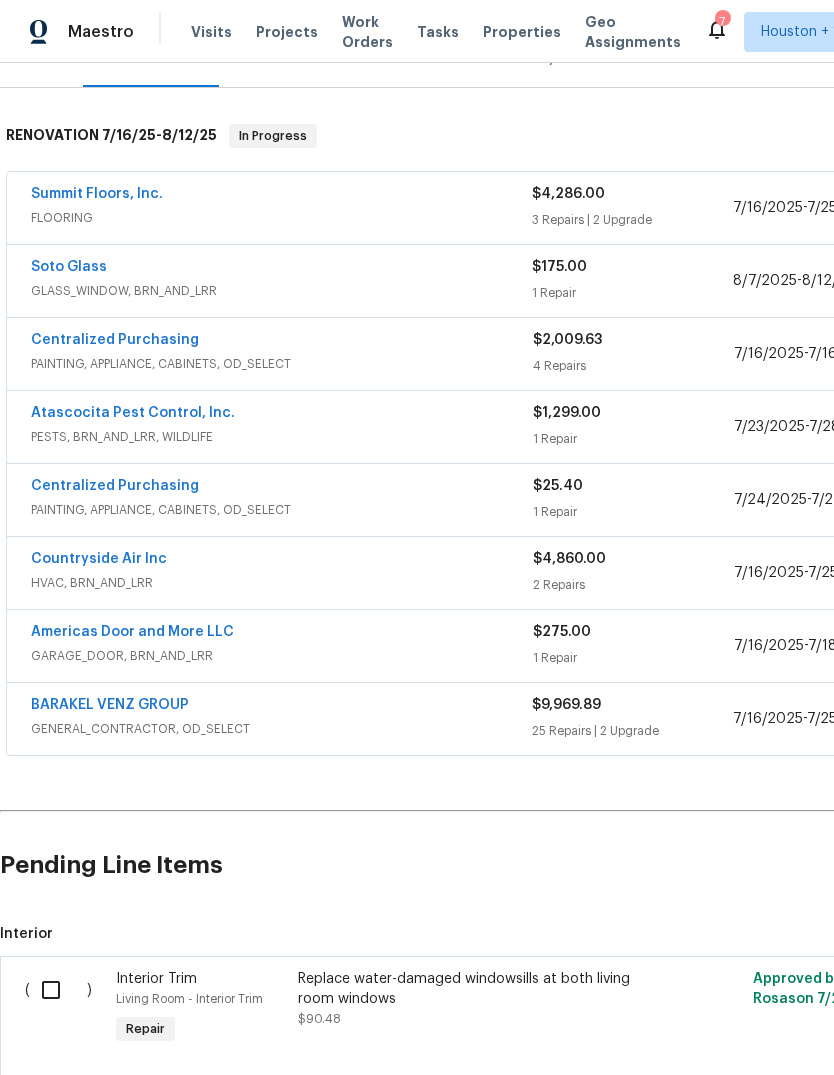 click on "25 Repairs | 2 Upgrade" at bounding box center (632, 731) 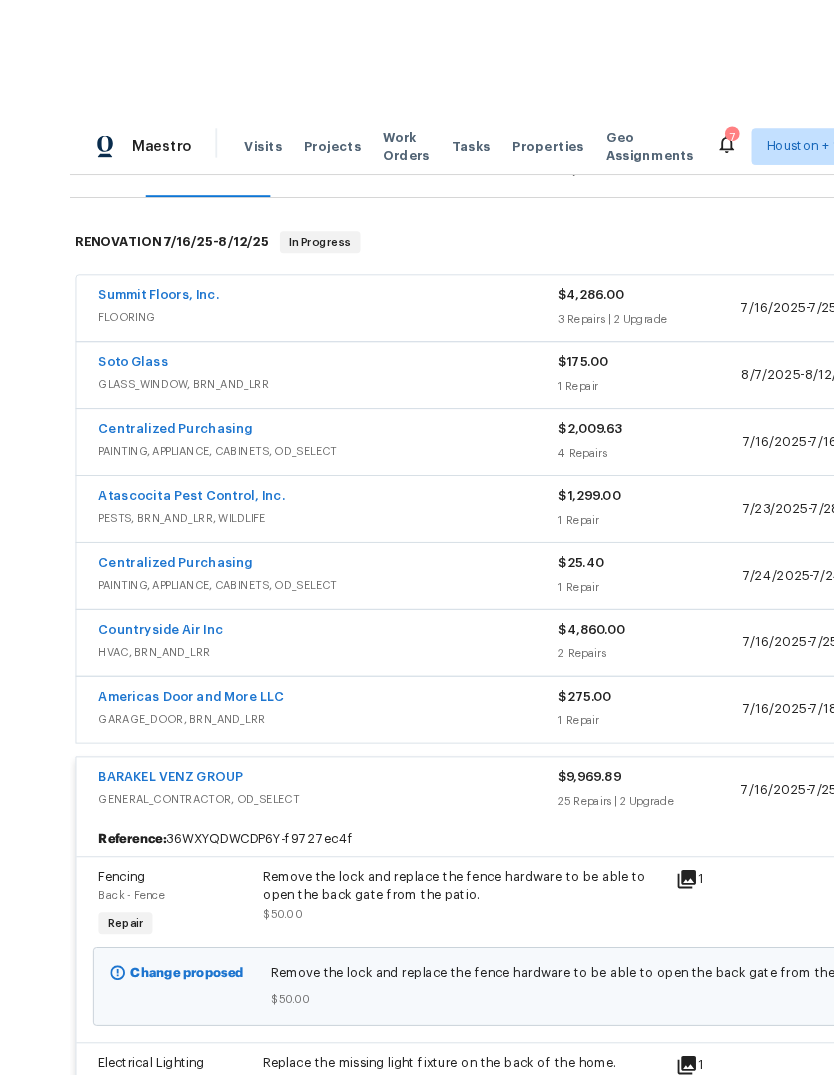 scroll, scrollTop: 23, scrollLeft: 0, axis: vertical 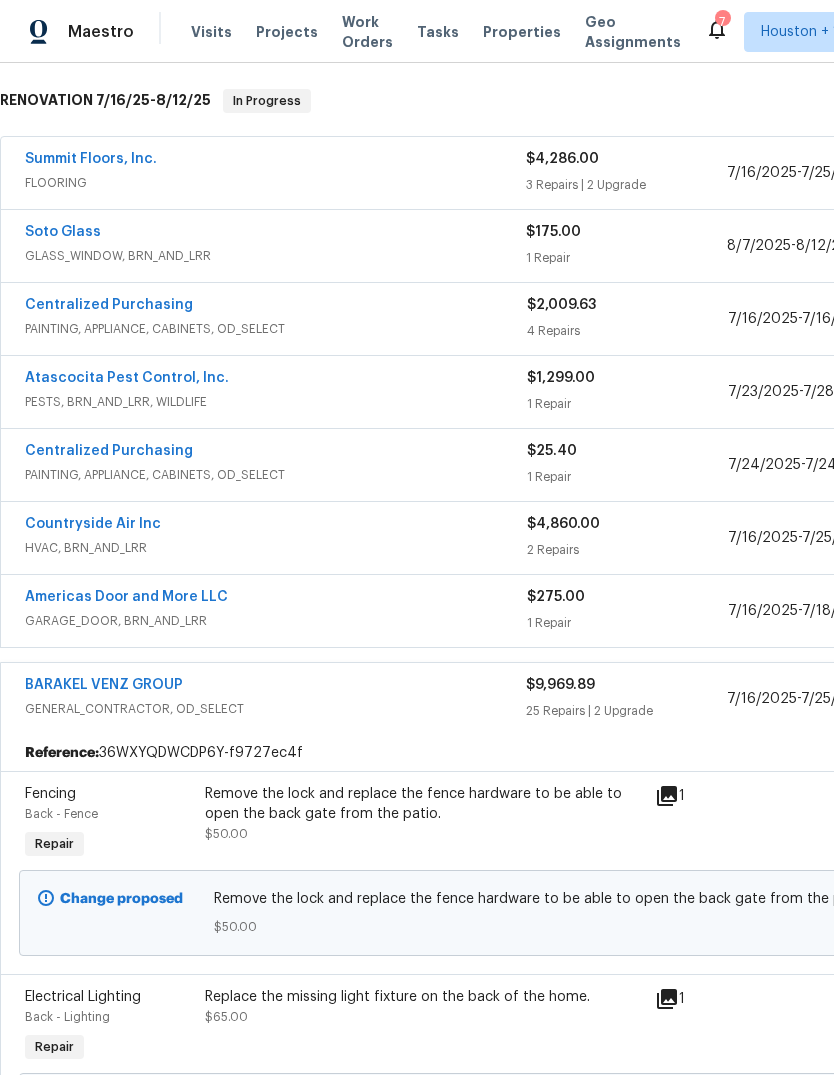 click on "$9,969.89 25 Repairs | 2 Upgrade" at bounding box center [626, 699] 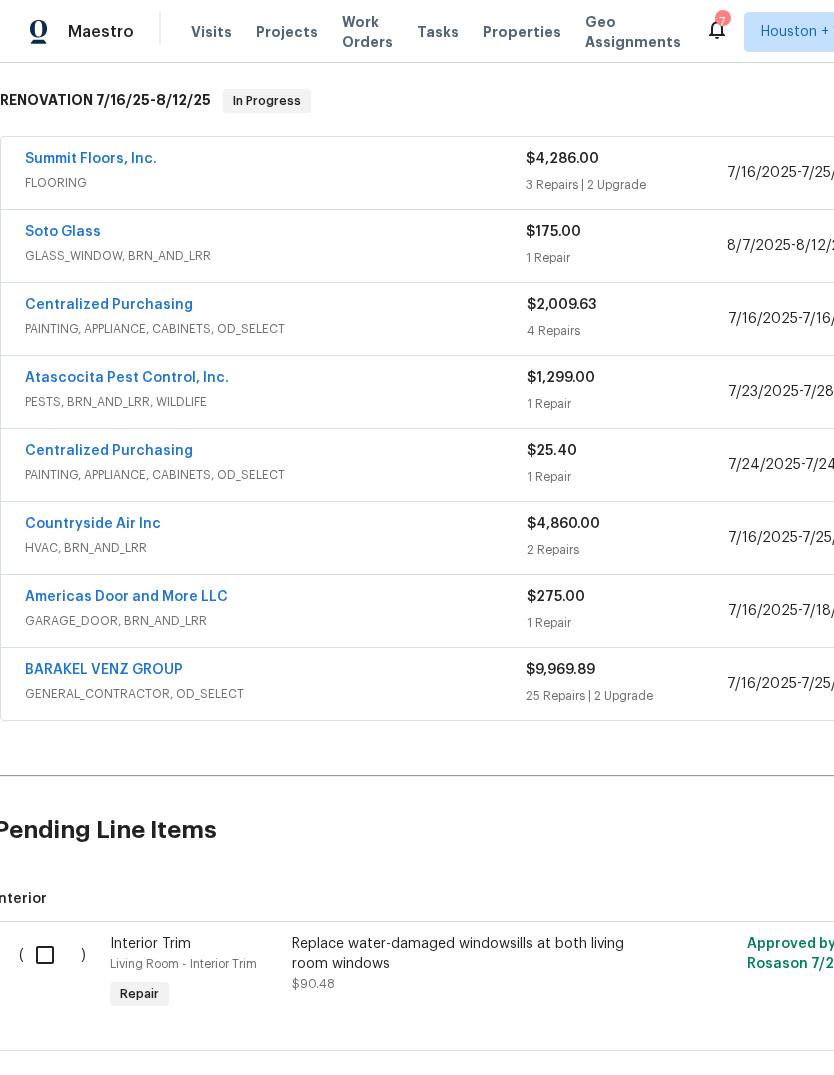 click on "25 Repairs | 2 Upgrade" at bounding box center (626, 696) 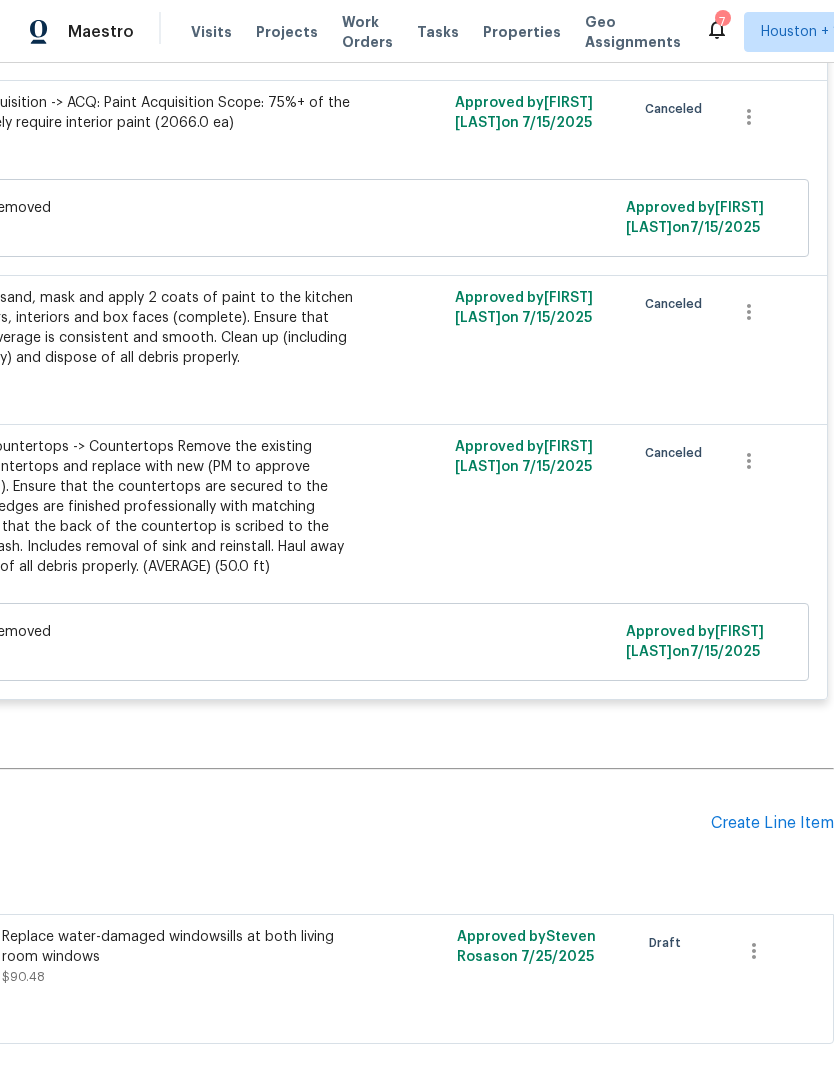 scroll, scrollTop: 5853, scrollLeft: 296, axis: both 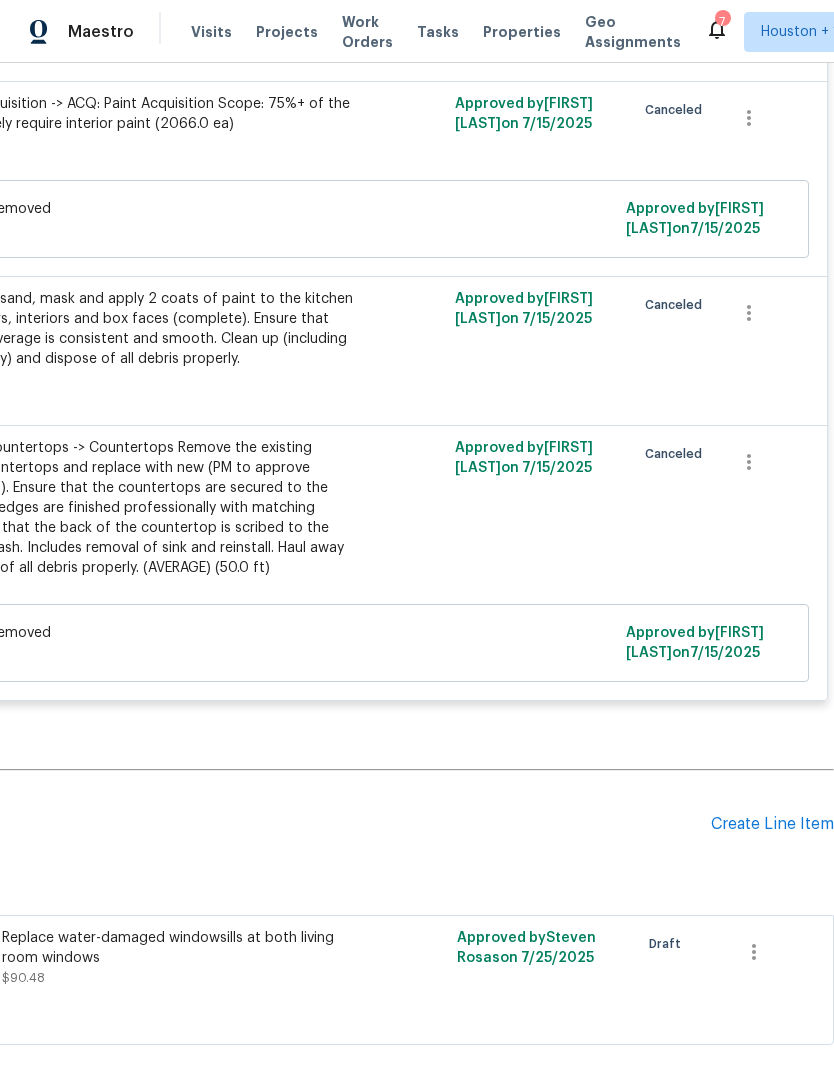 click on "Create Line Item" at bounding box center (772, 824) 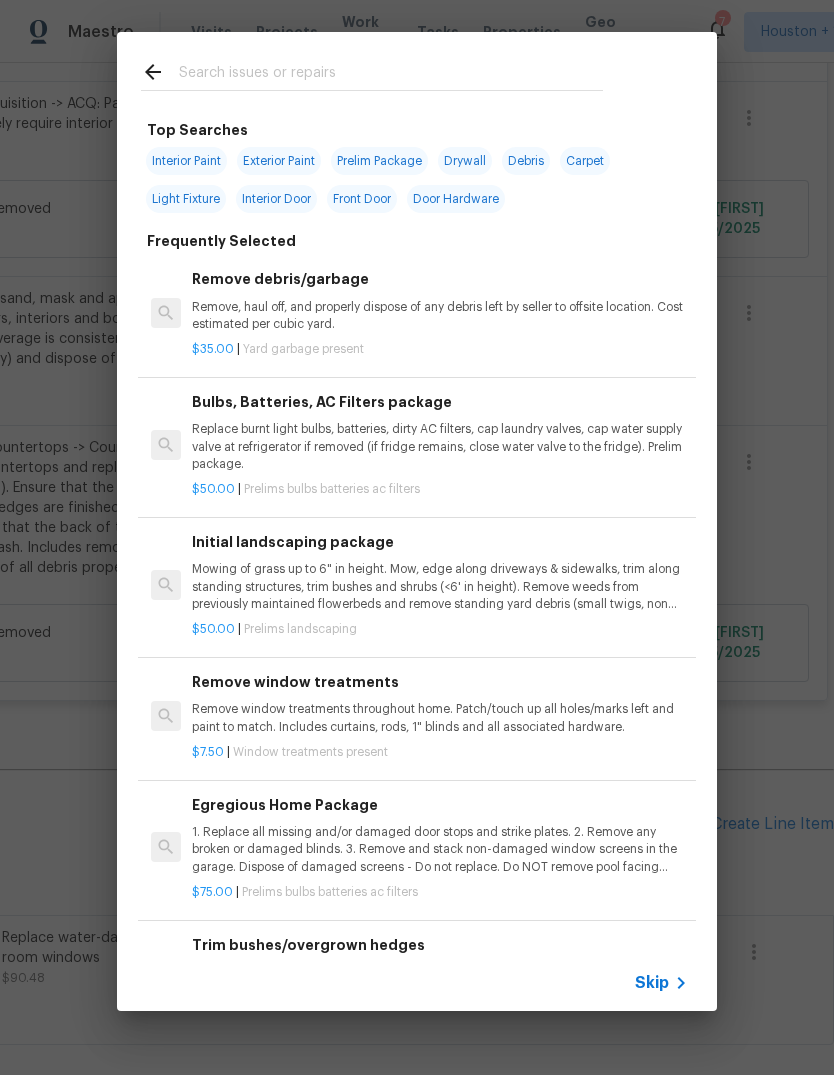 click on "Skip" at bounding box center (652, 983) 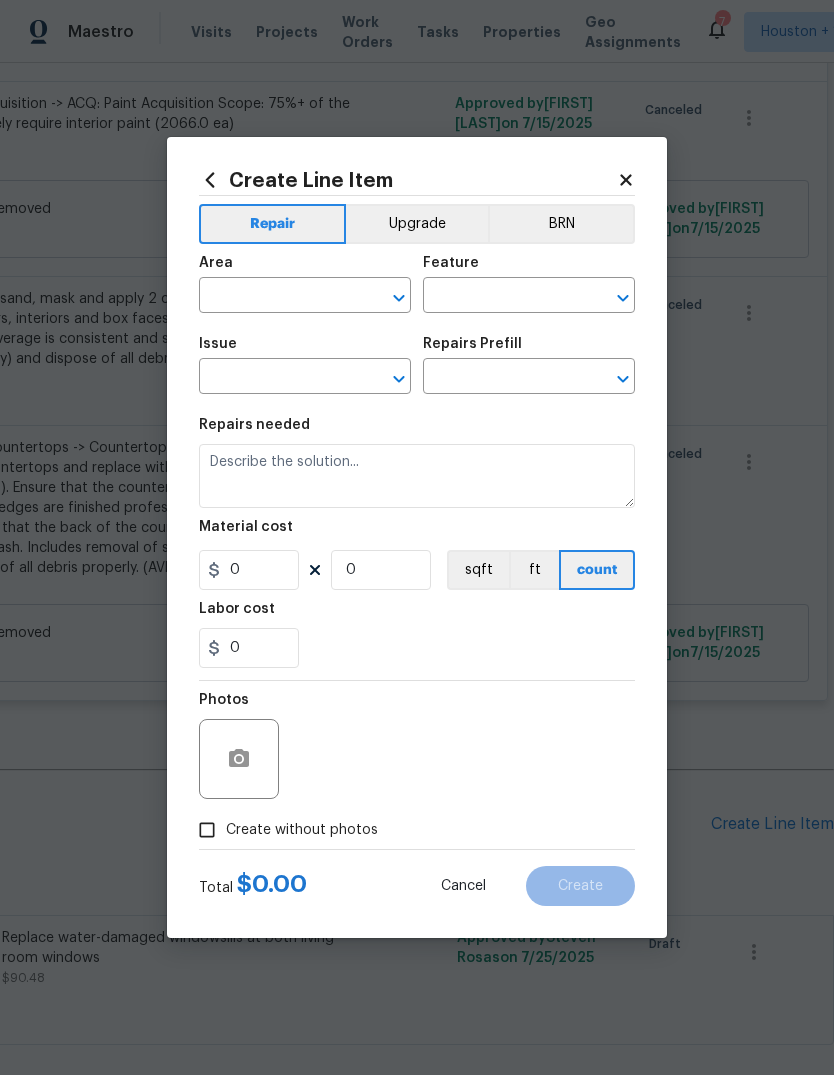 click at bounding box center [277, 297] 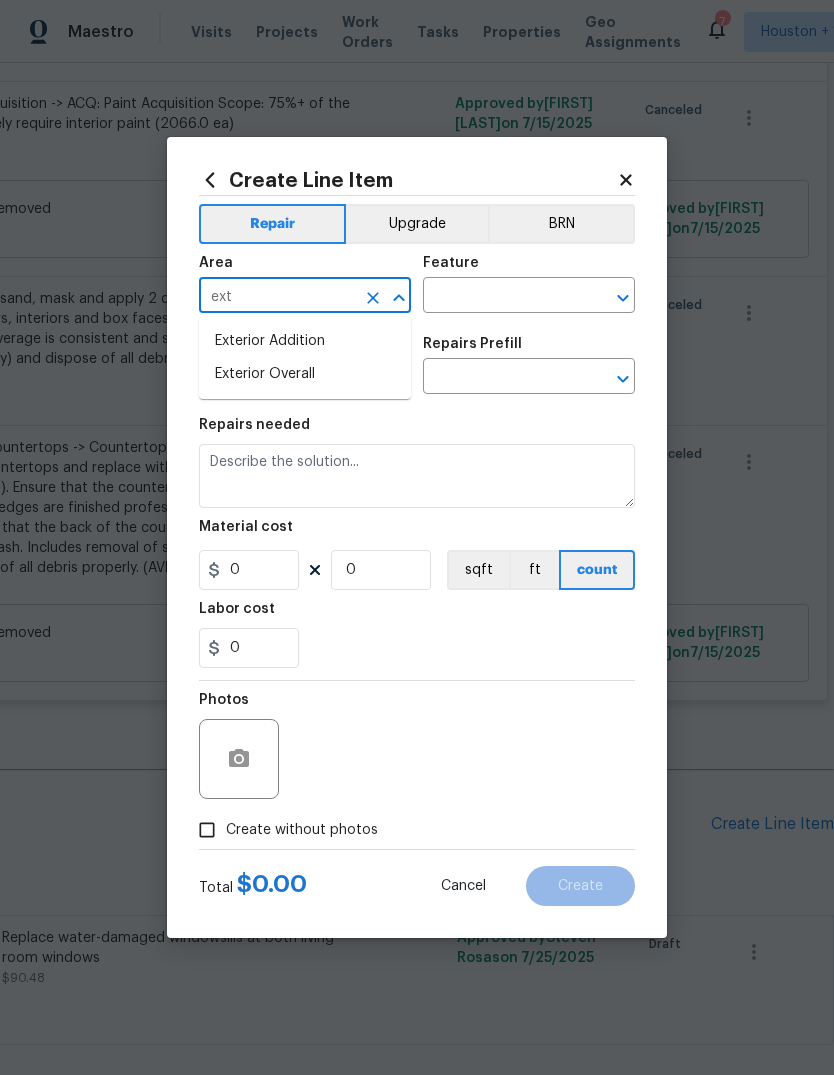 type on "ext" 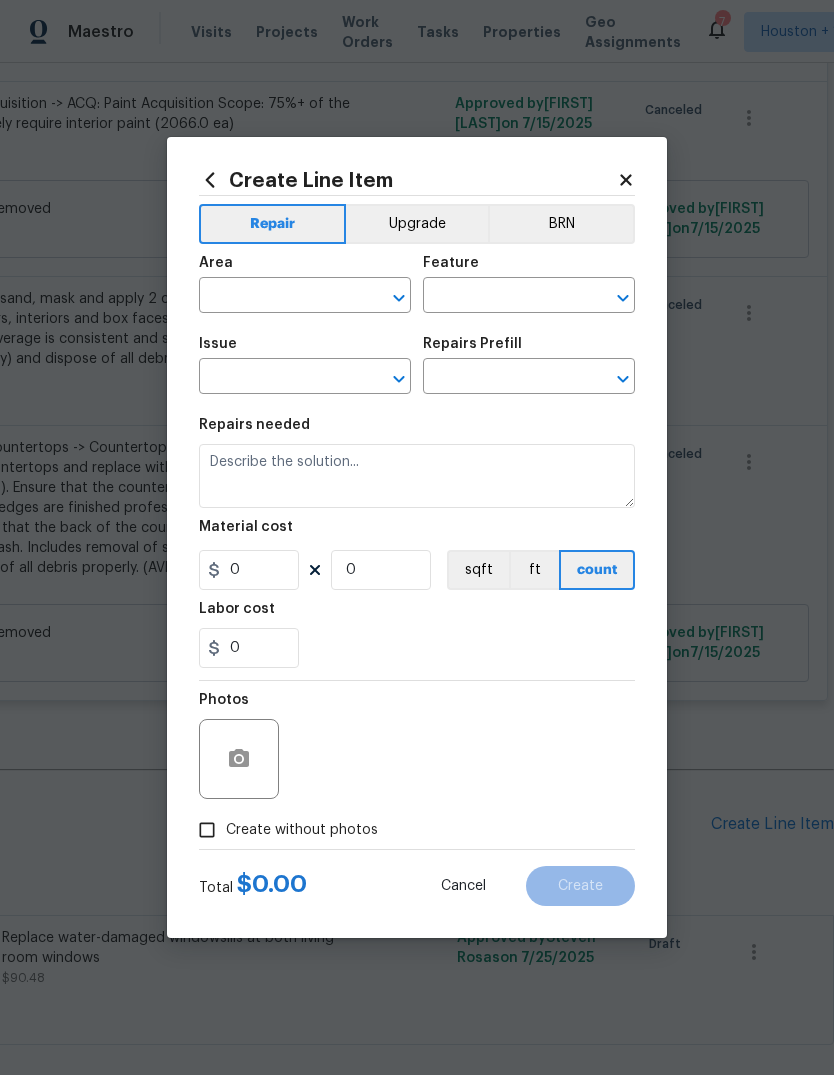 click on "Issue ​" at bounding box center (305, 365) 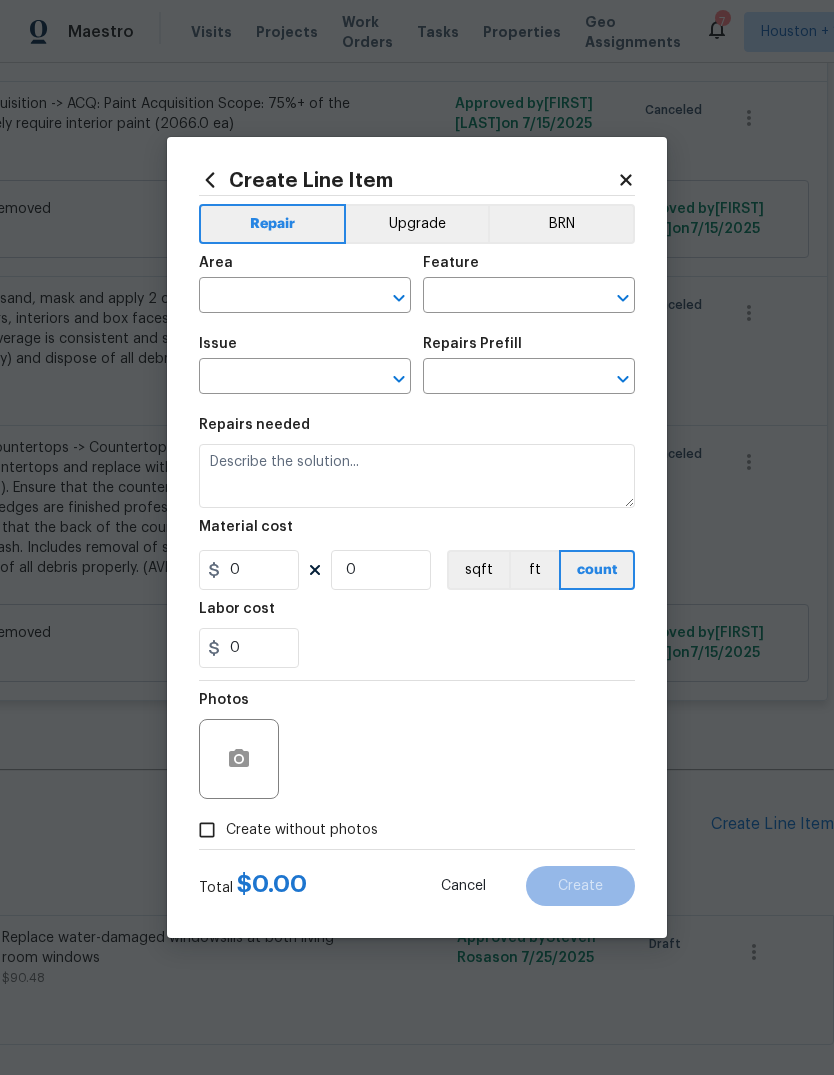 click at bounding box center [277, 297] 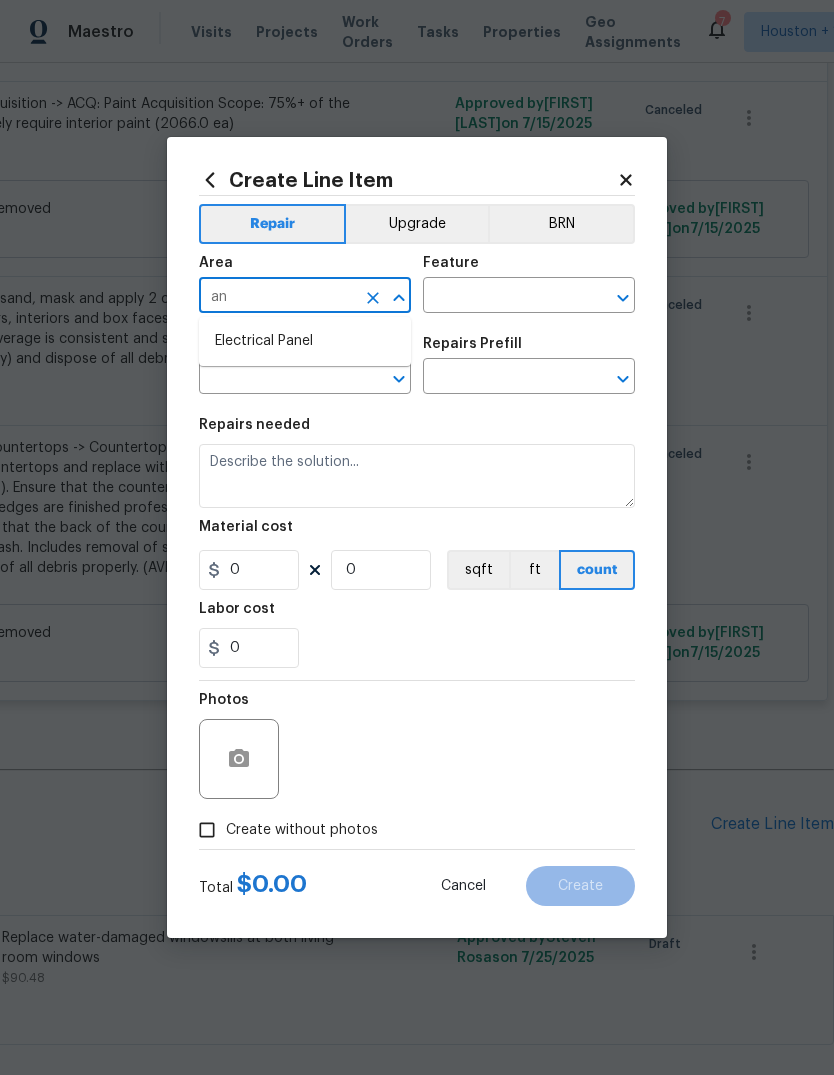 type on "a" 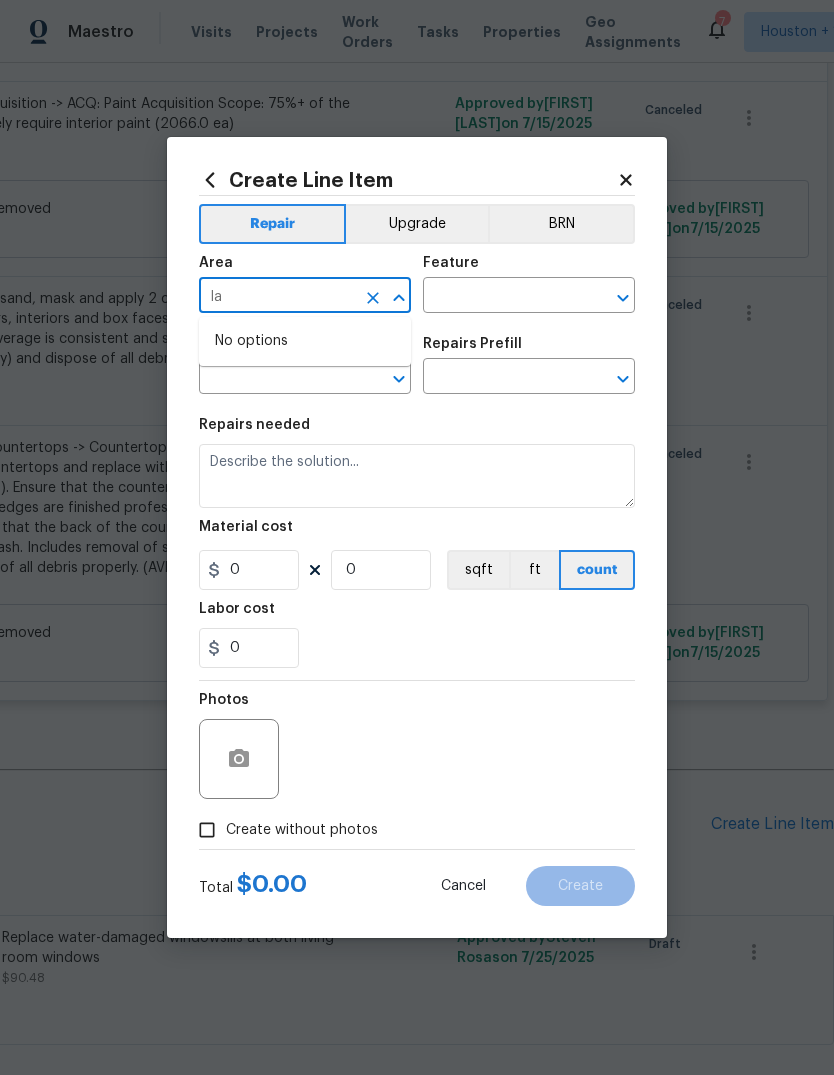 type on "l" 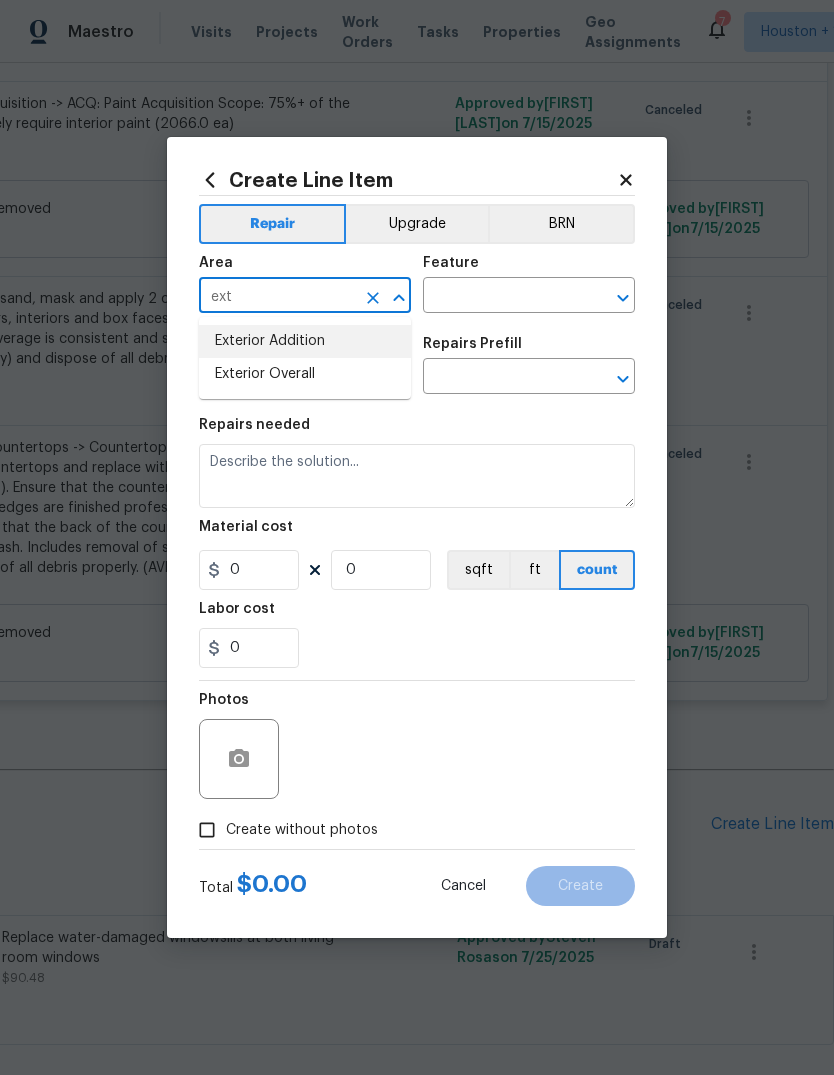 click on "Exterior Addition" at bounding box center (305, 341) 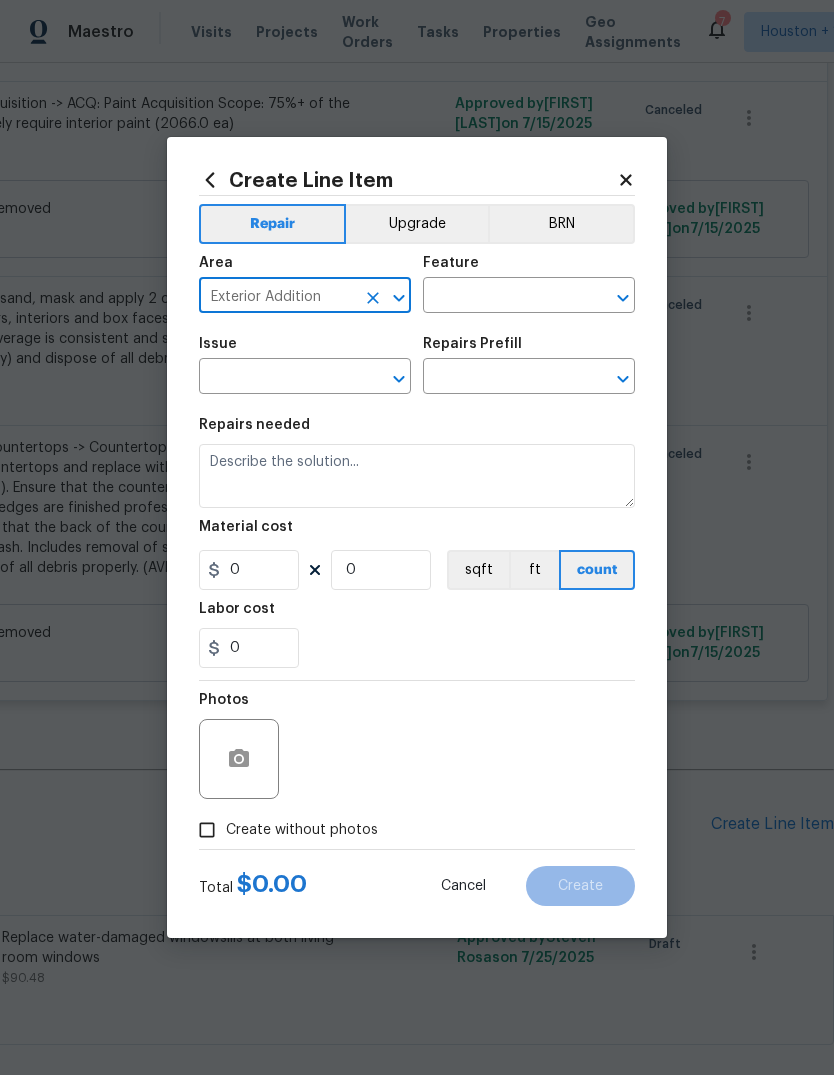 click at bounding box center [373, 298] 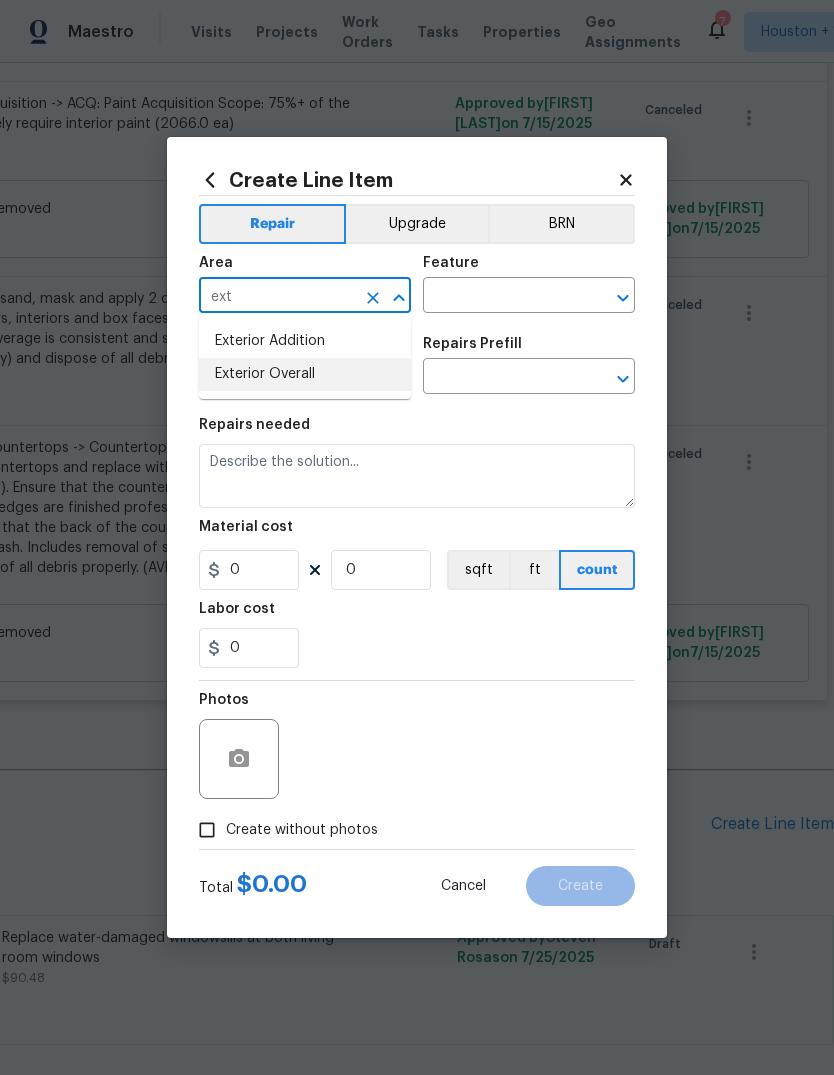 click on "Exterior Overall" at bounding box center [305, 374] 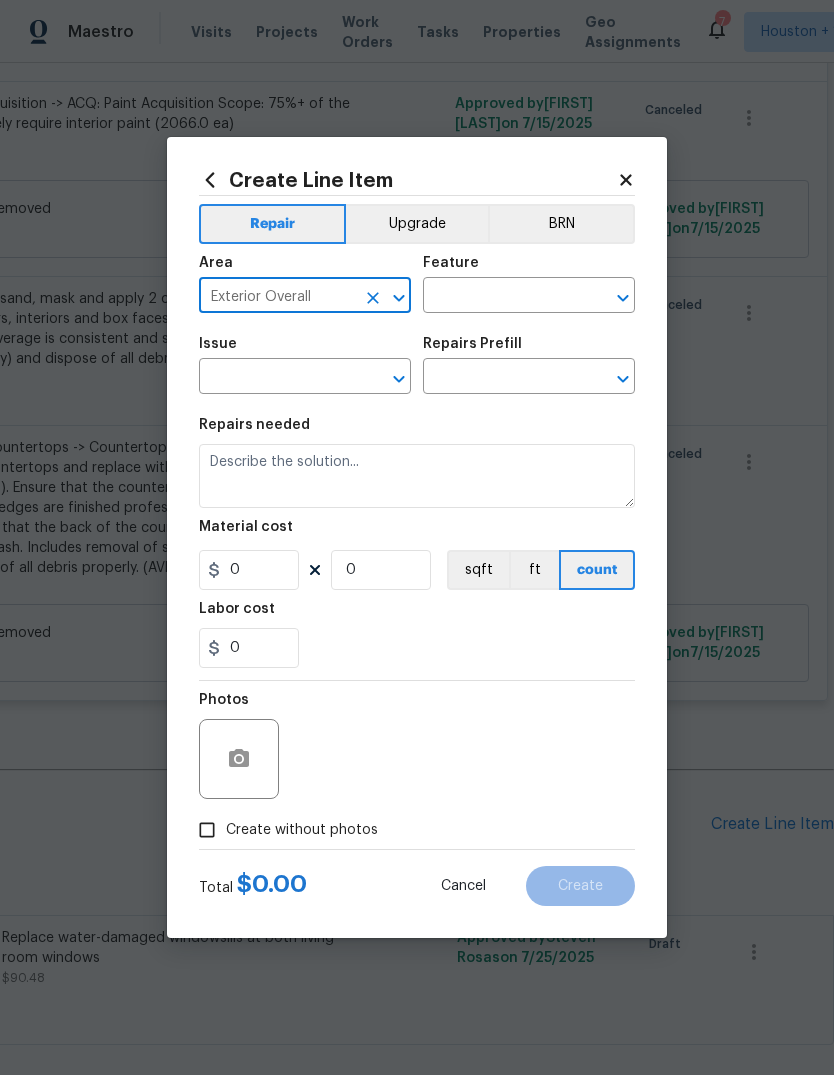 click at bounding box center (501, 297) 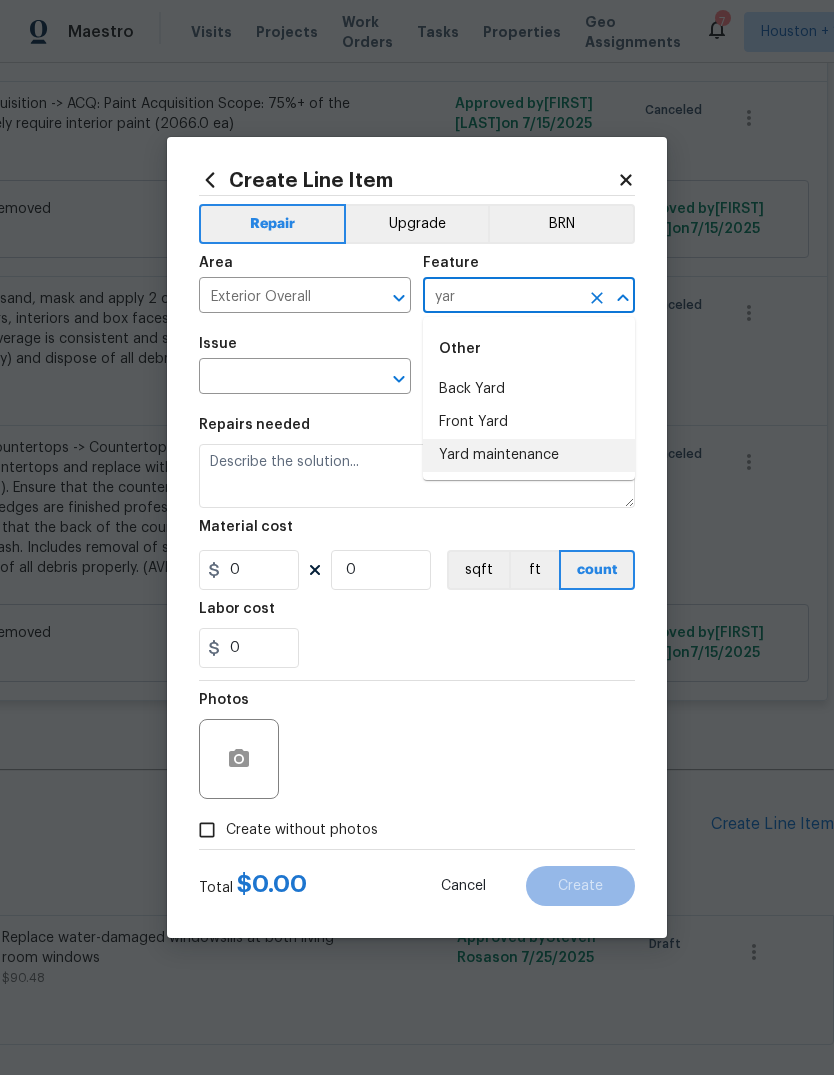 click on "Yard maintenance" at bounding box center [529, 455] 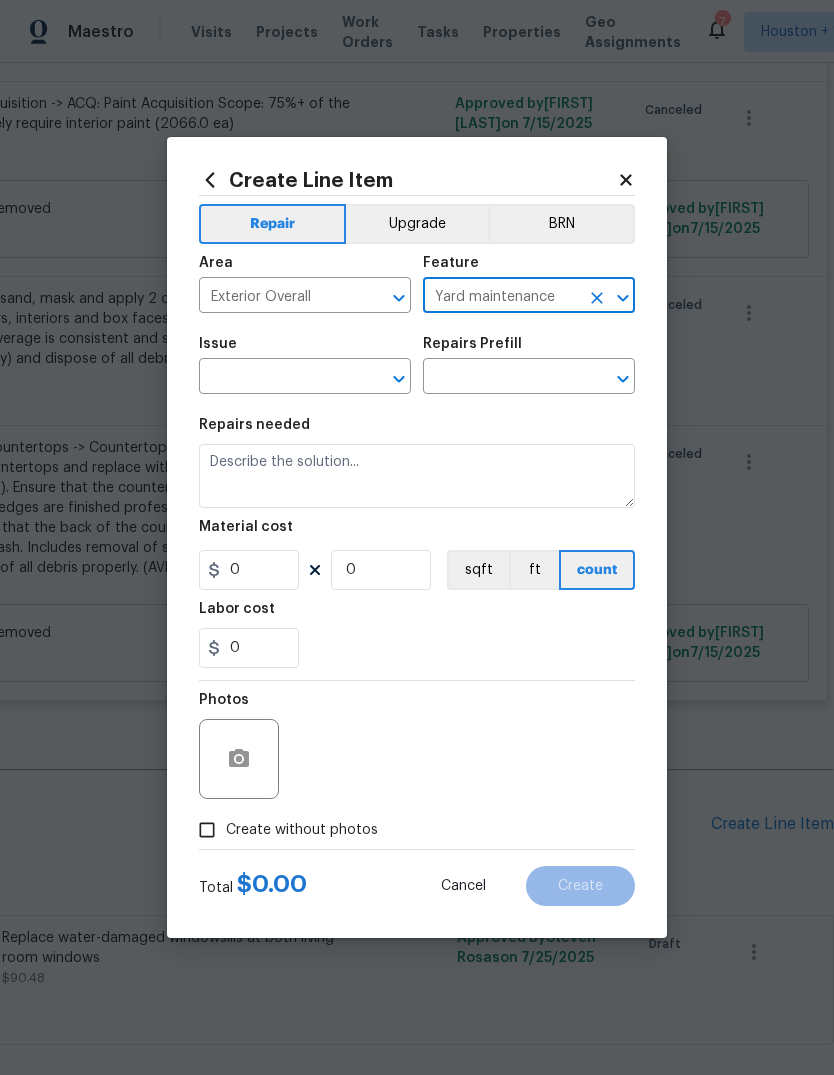click 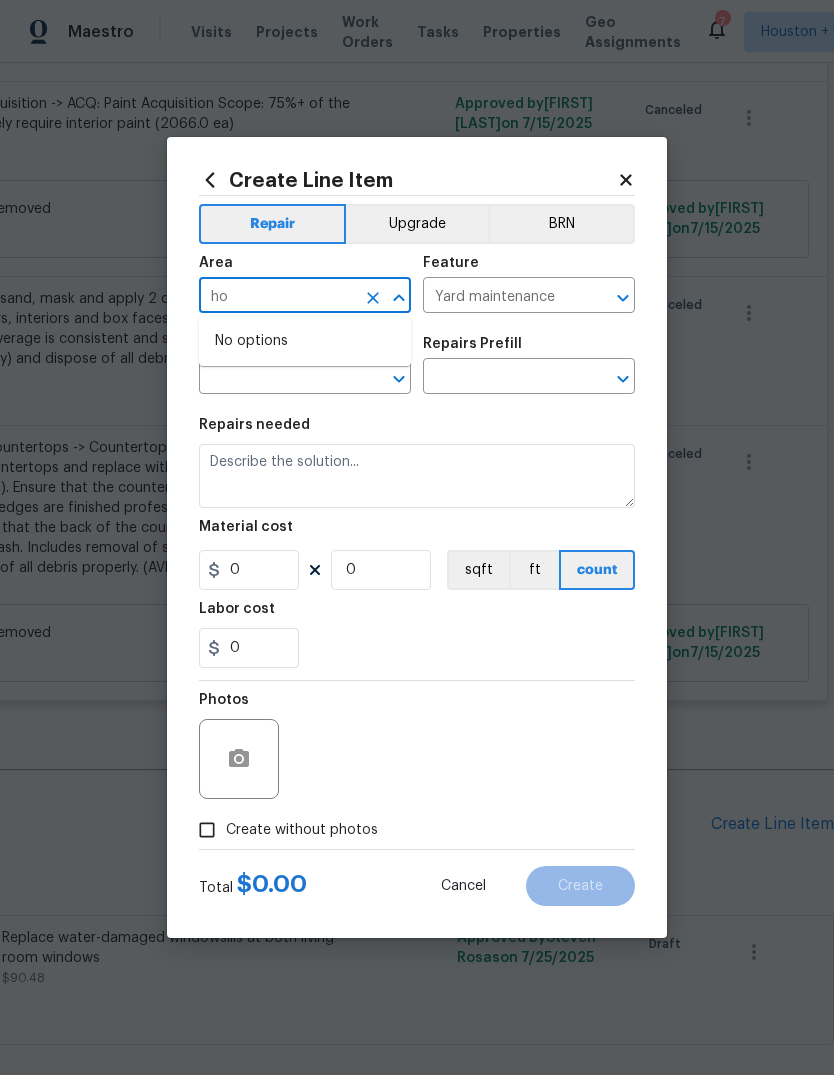 type on "h" 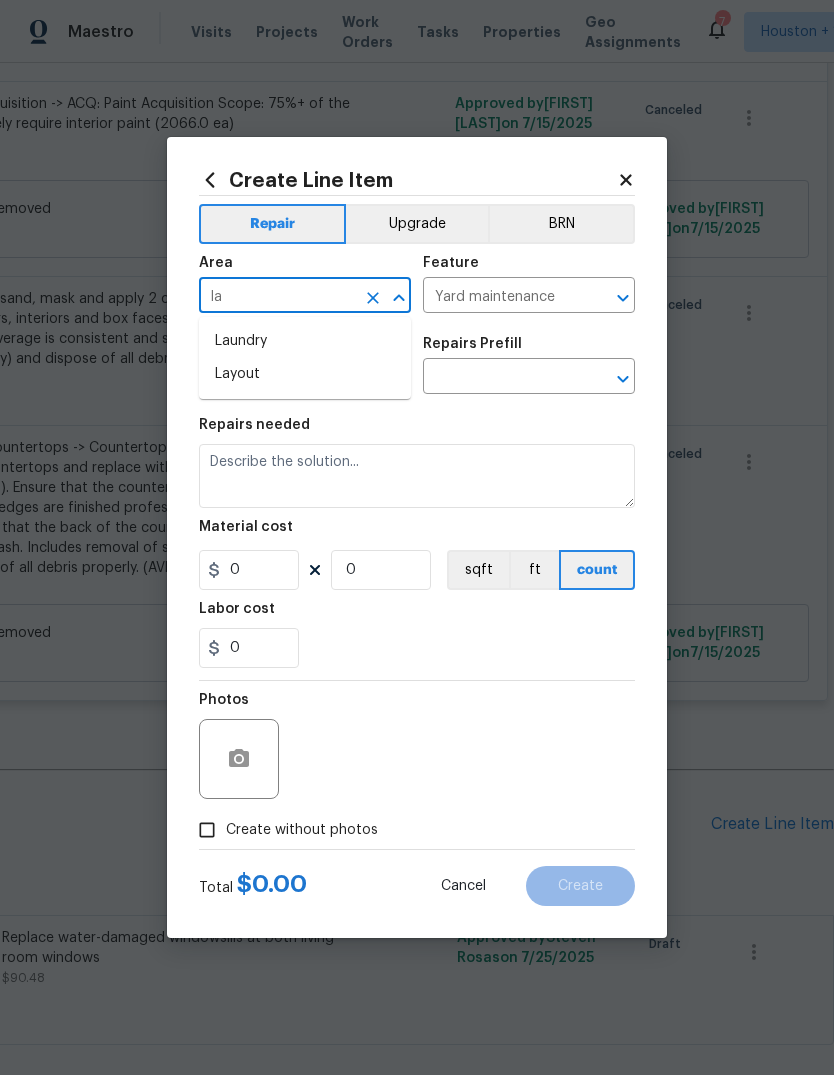 type on "l" 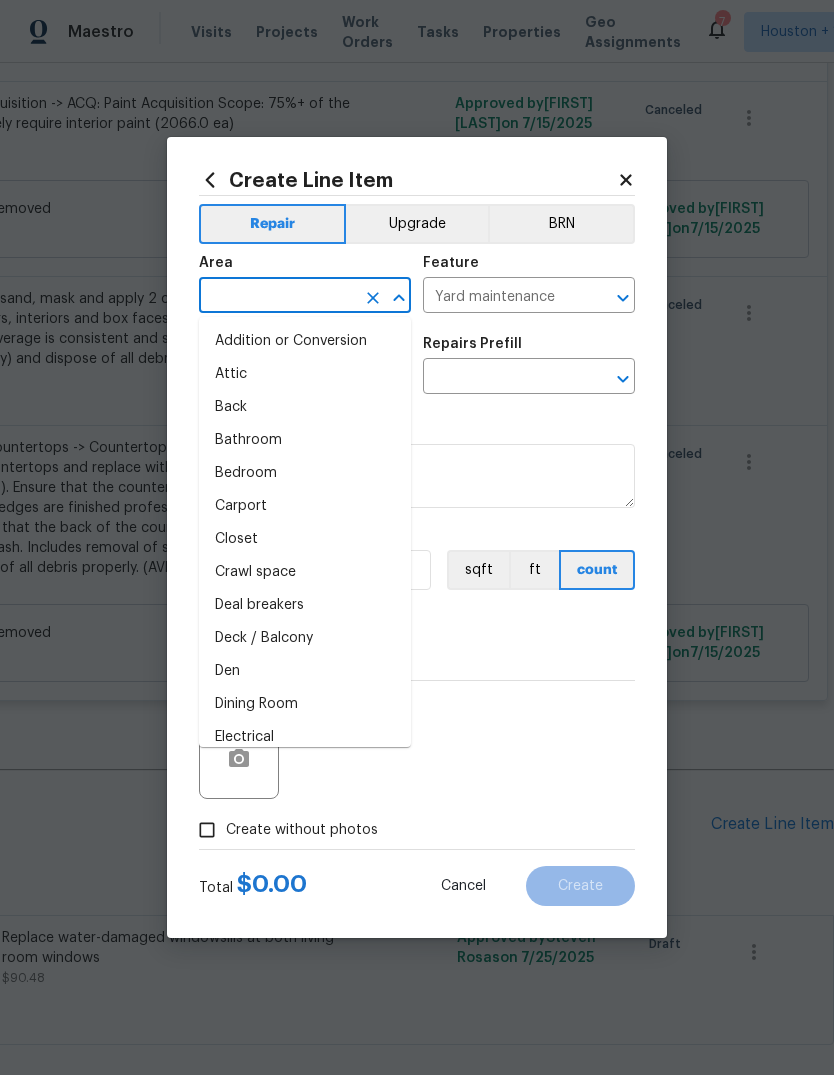 type on "e" 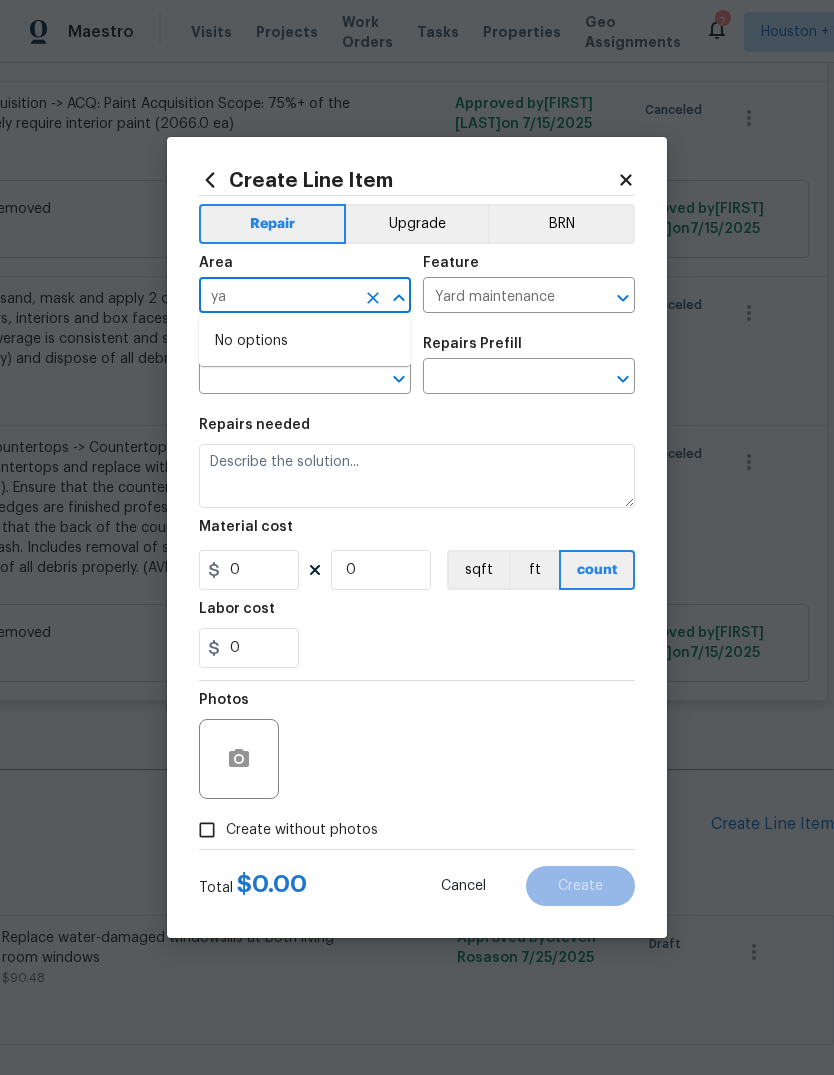 type on "y" 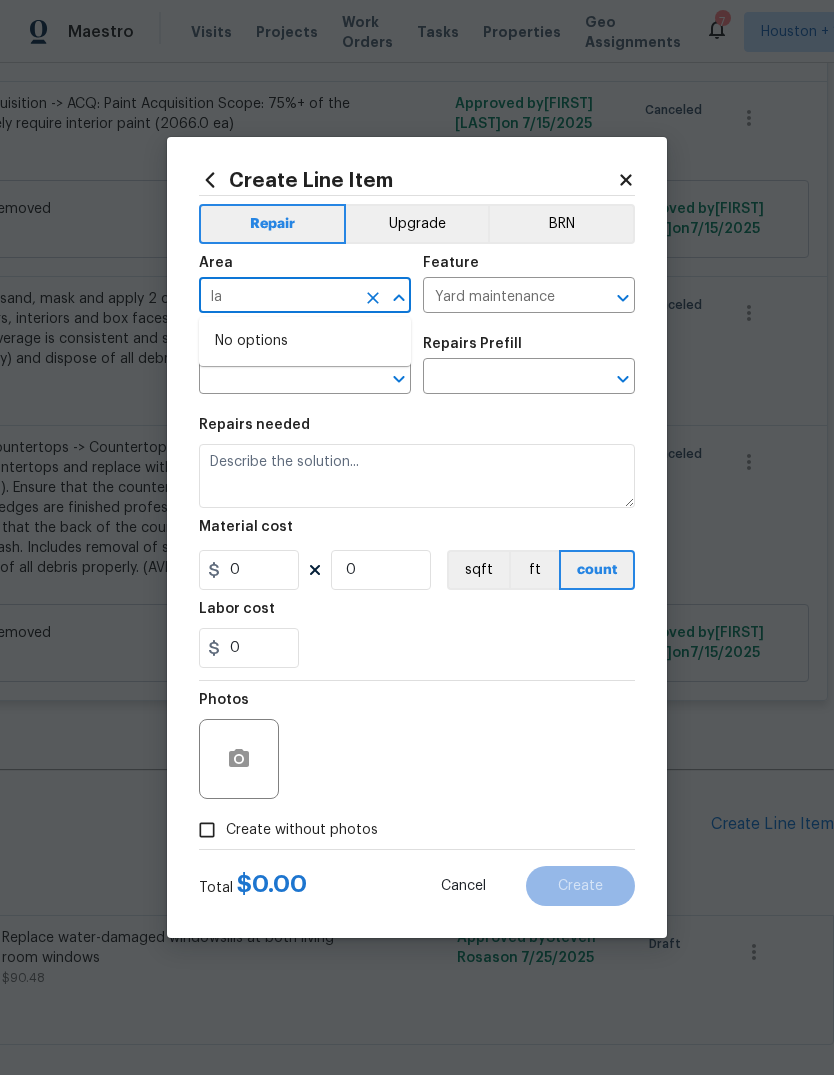 type on "l" 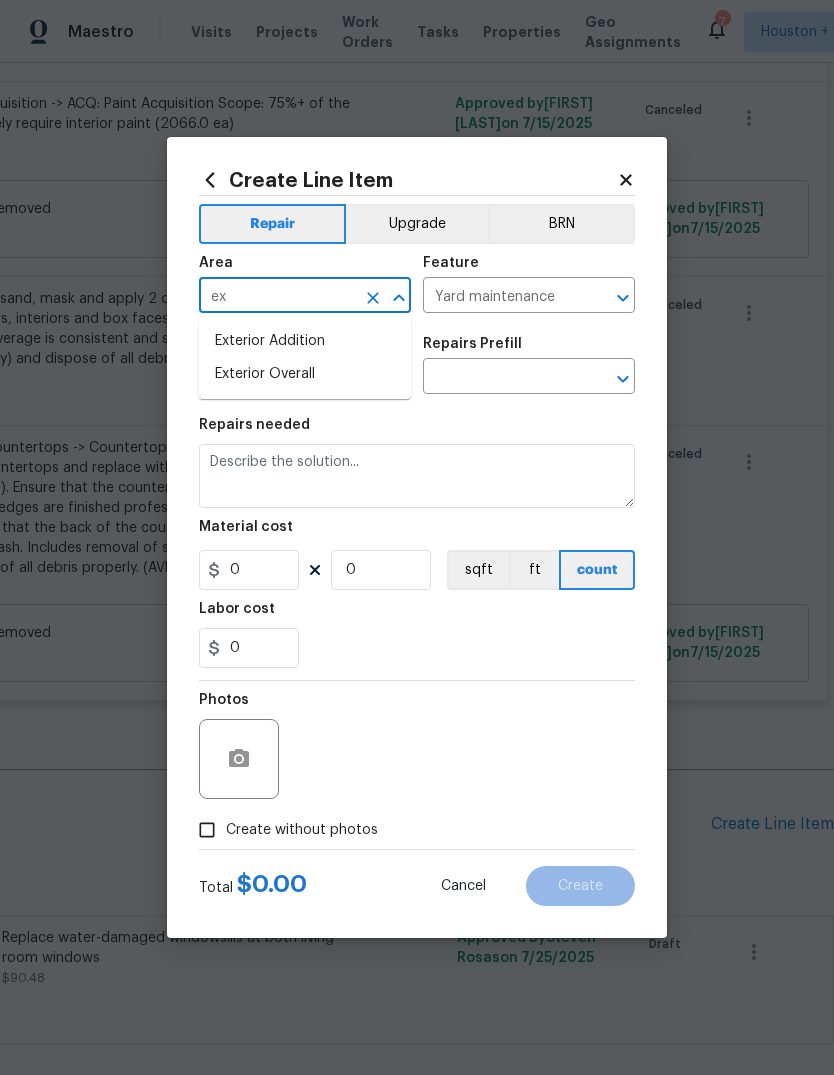 click on "Exterior Overall" at bounding box center (305, 374) 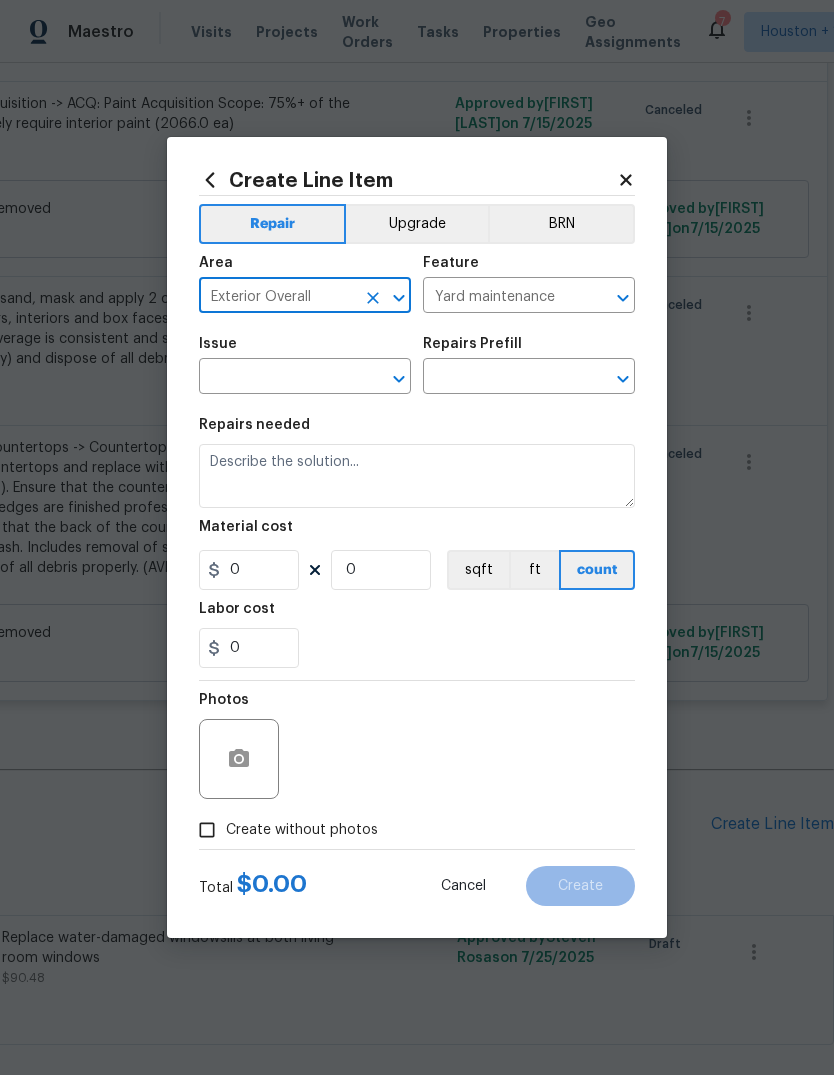 click on "Yard maintenance" at bounding box center (501, 297) 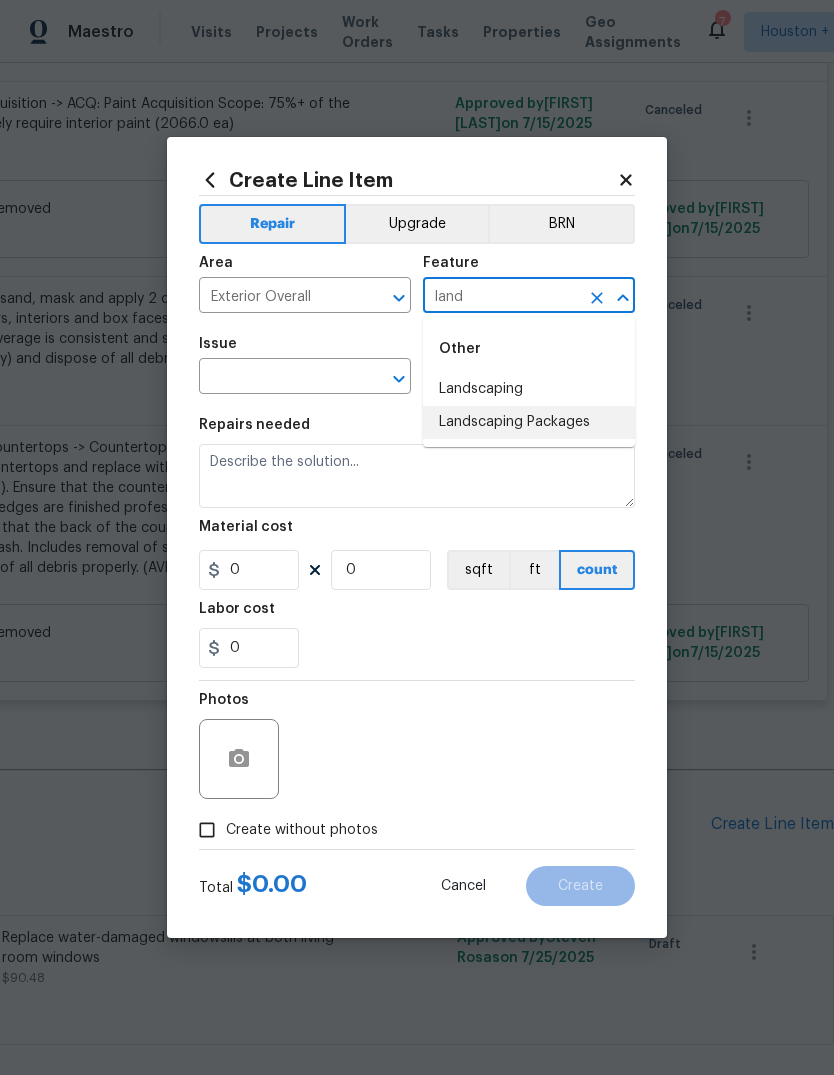 click on "Landscaping Packages" at bounding box center [529, 422] 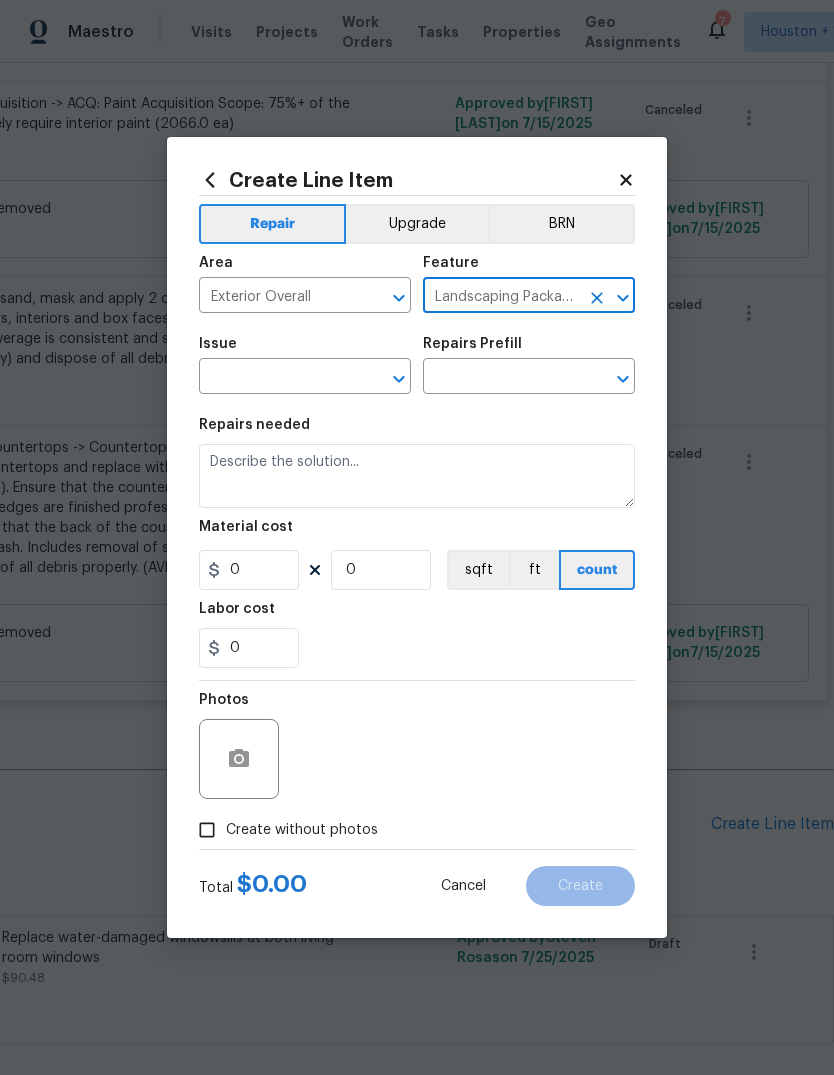click on "Issue" at bounding box center [305, 350] 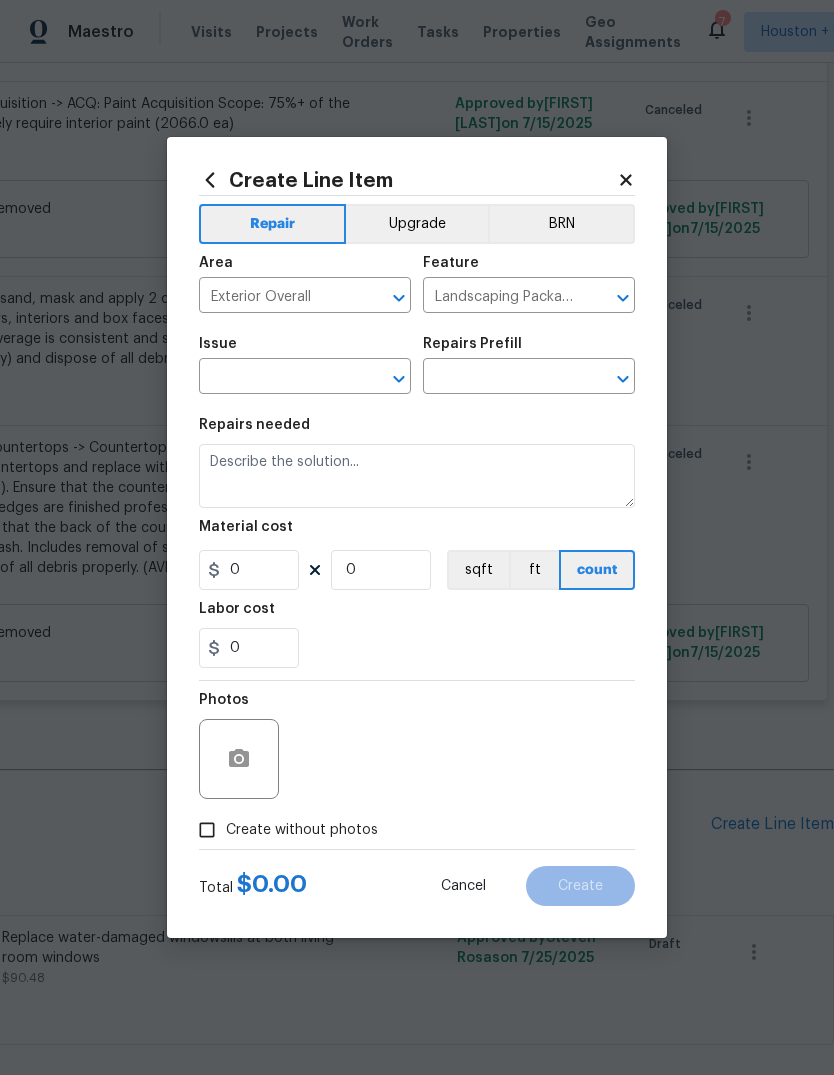 click at bounding box center [277, 378] 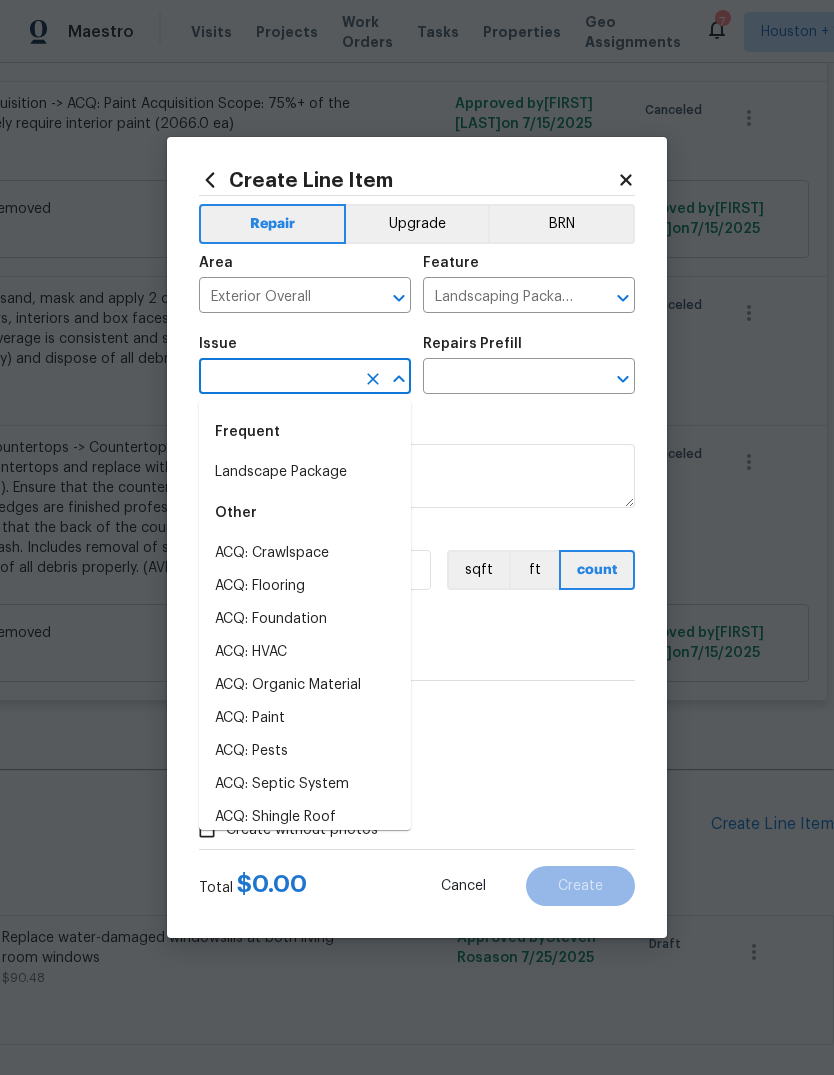 click on "Landscape Package" at bounding box center (305, 472) 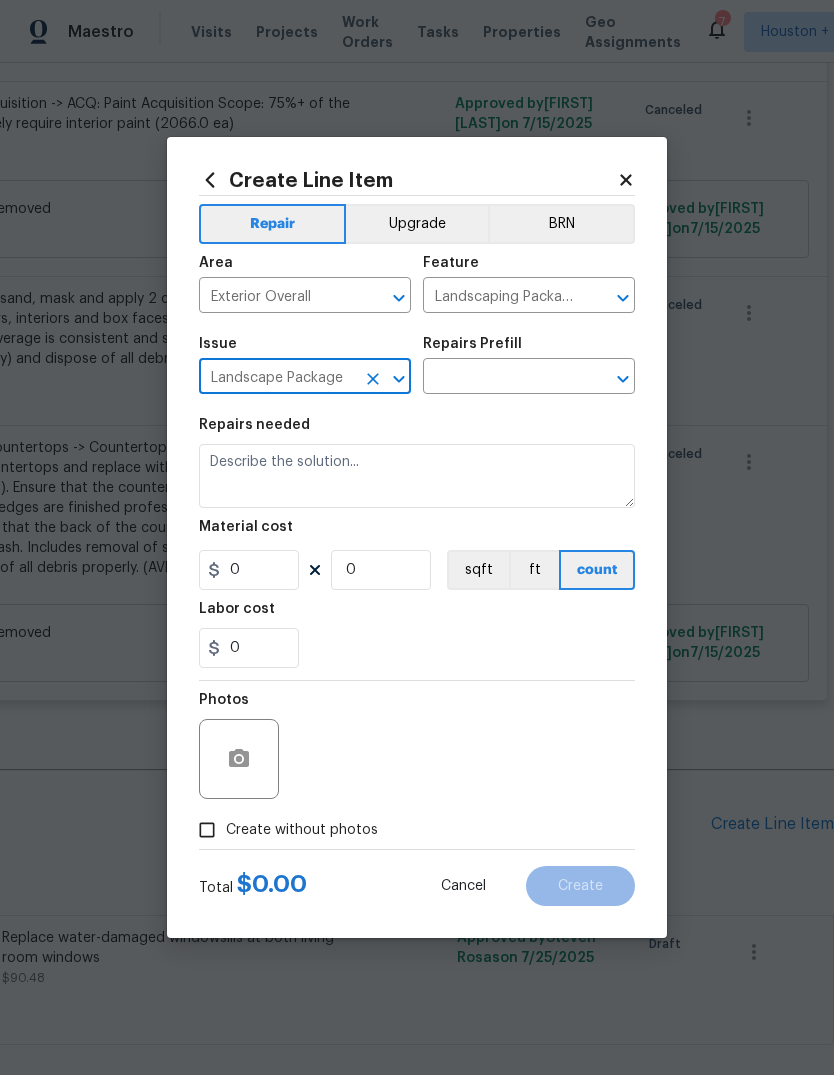 click at bounding box center [501, 378] 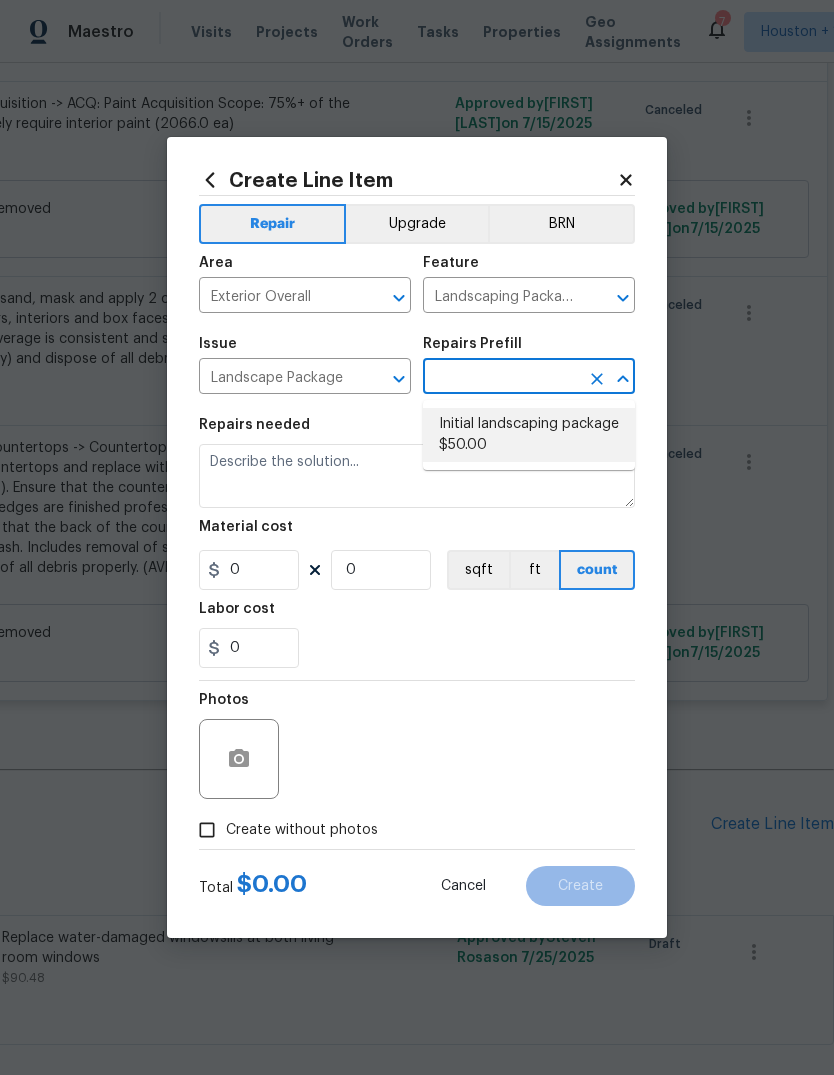 click on "Initial landscaping package $50.00" at bounding box center [529, 435] 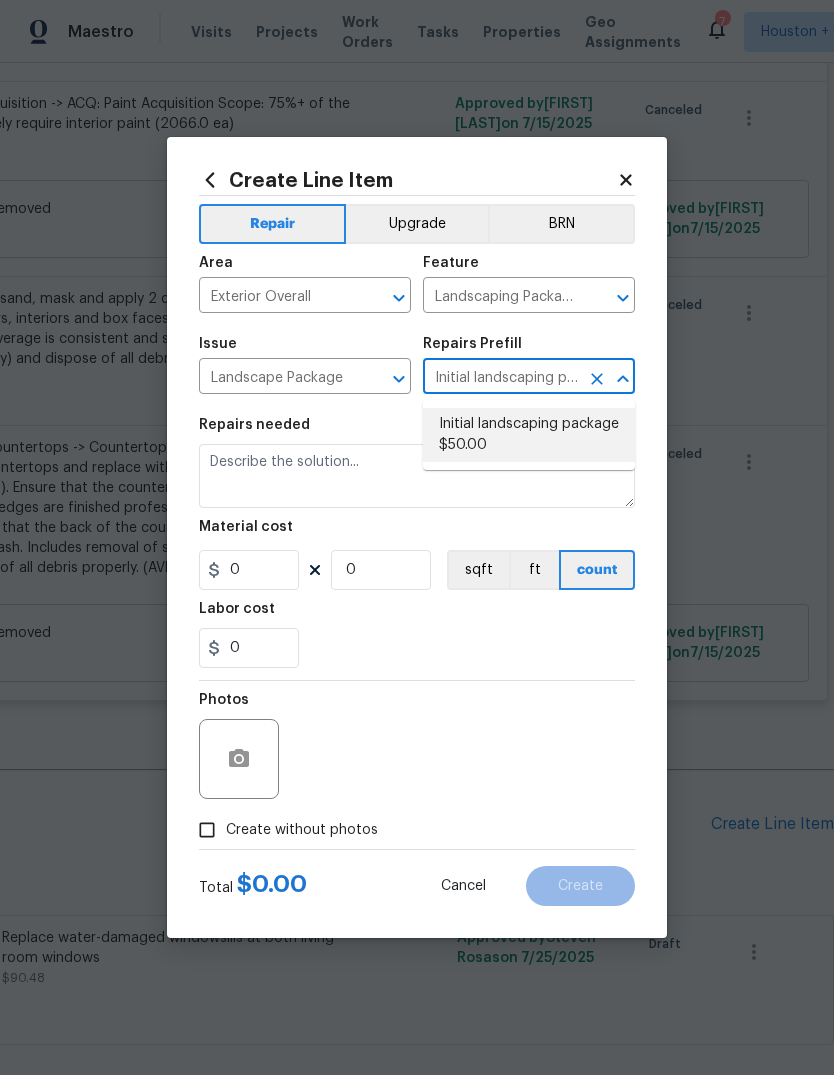 type on "Home Readiness Packages" 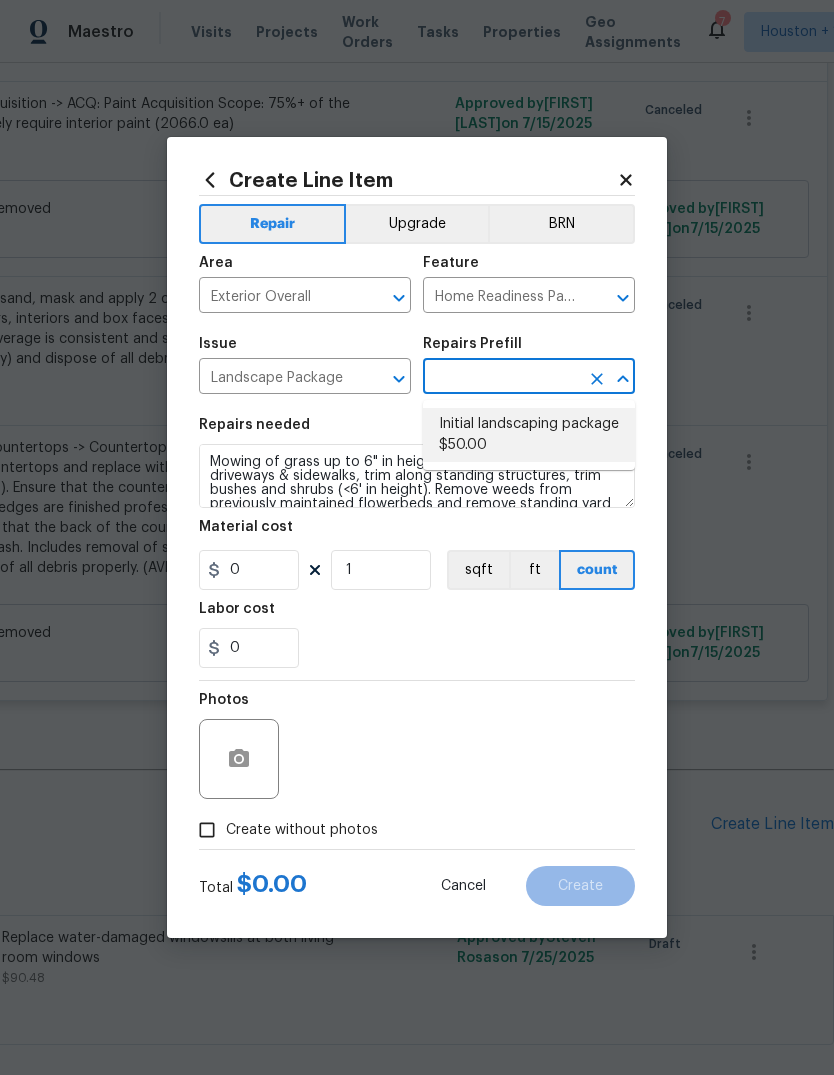 type on "Initial landscaping package $50.00" 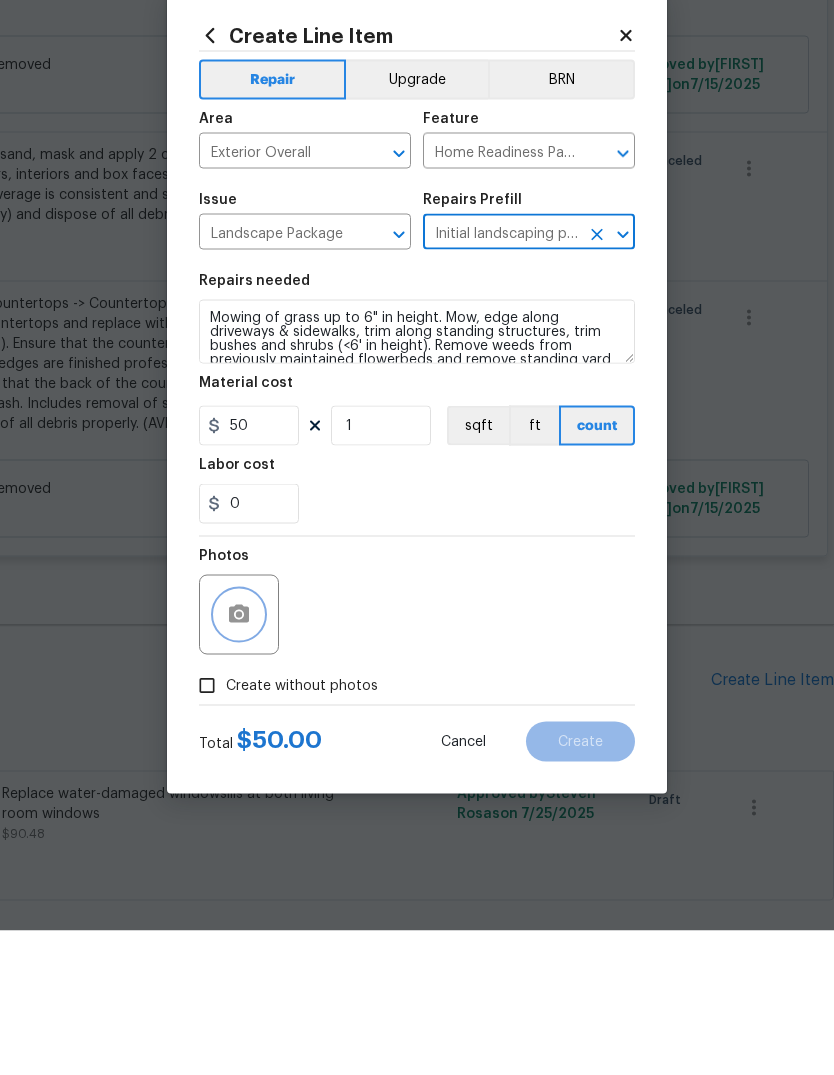 click at bounding box center [239, 759] 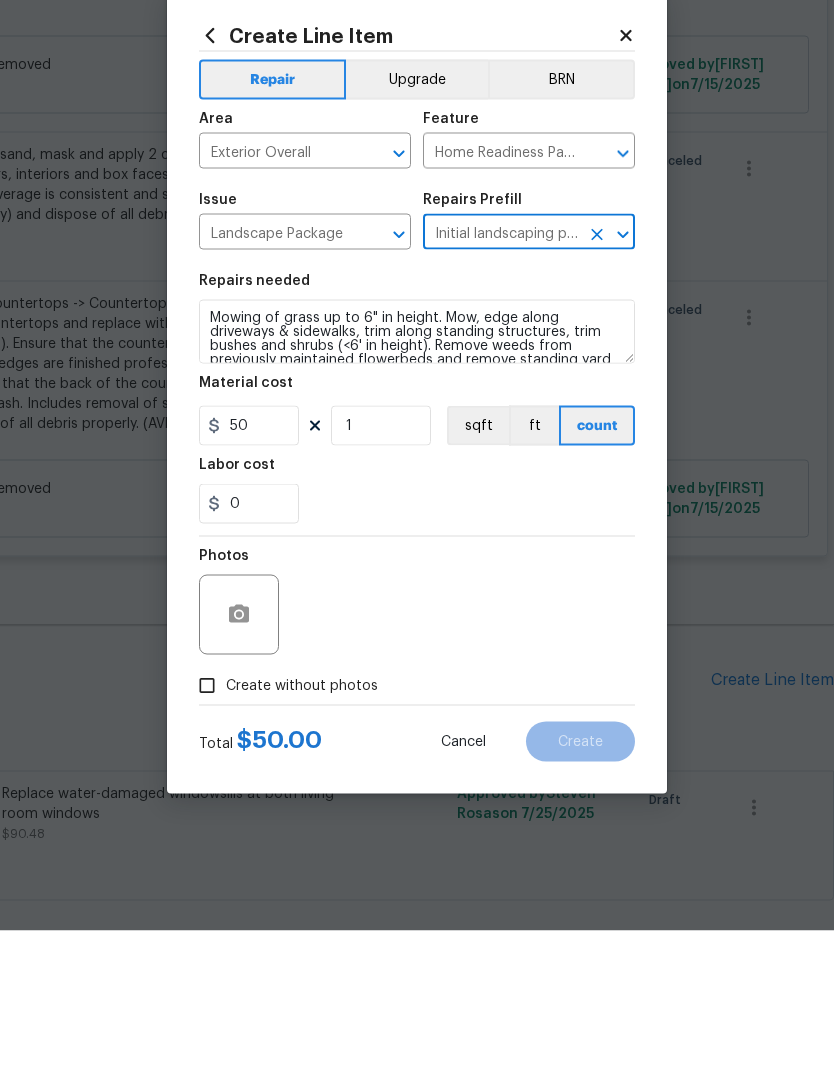 scroll, scrollTop: 75, scrollLeft: 0, axis: vertical 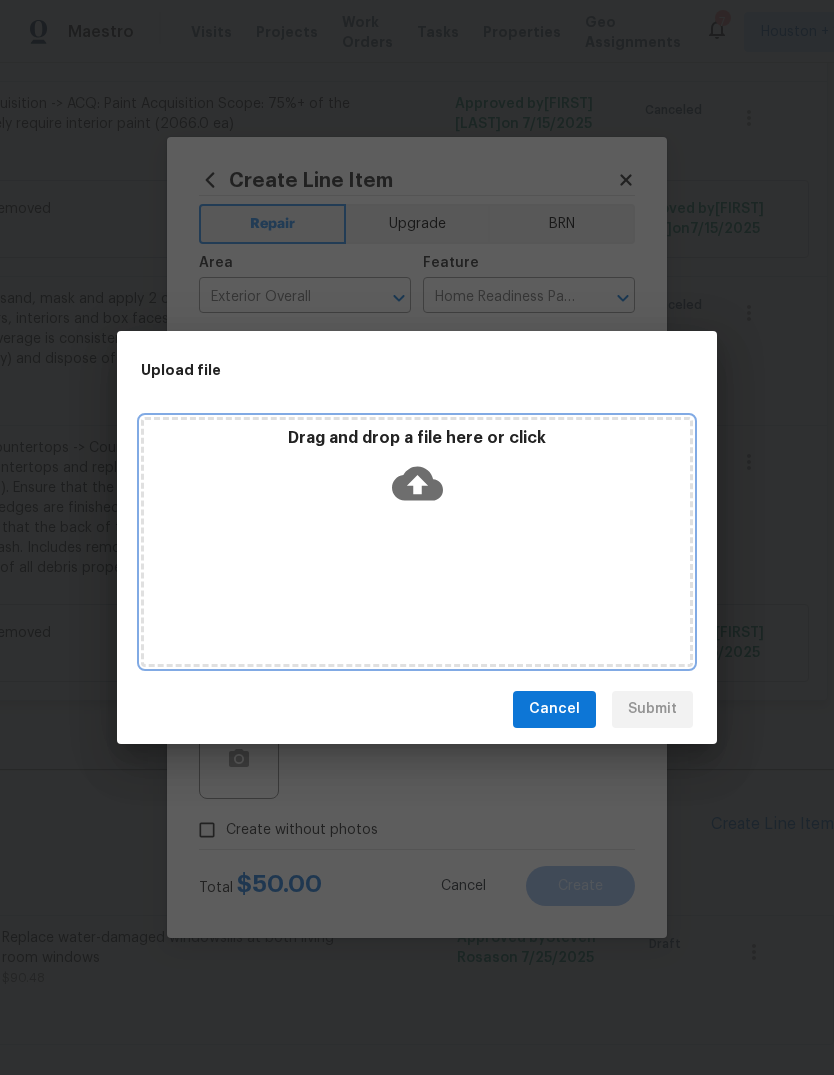 click on "Drag and drop a file here or click" at bounding box center (417, 542) 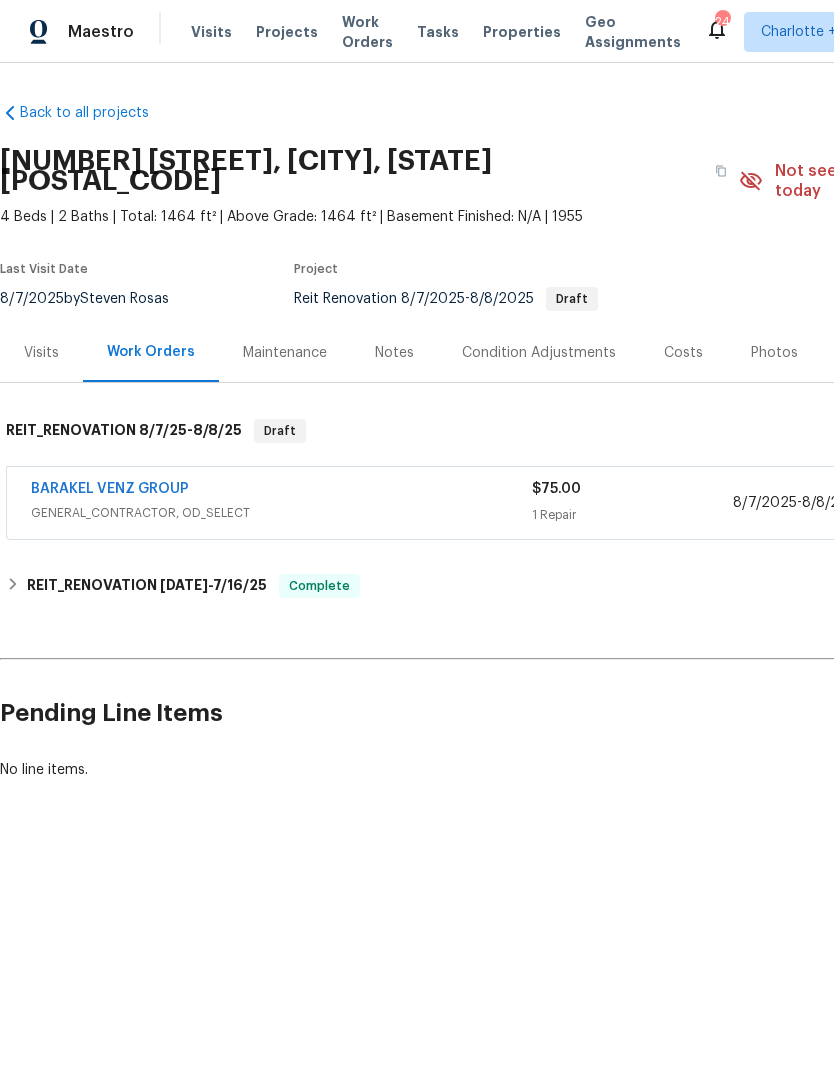 scroll, scrollTop: 0, scrollLeft: 0, axis: both 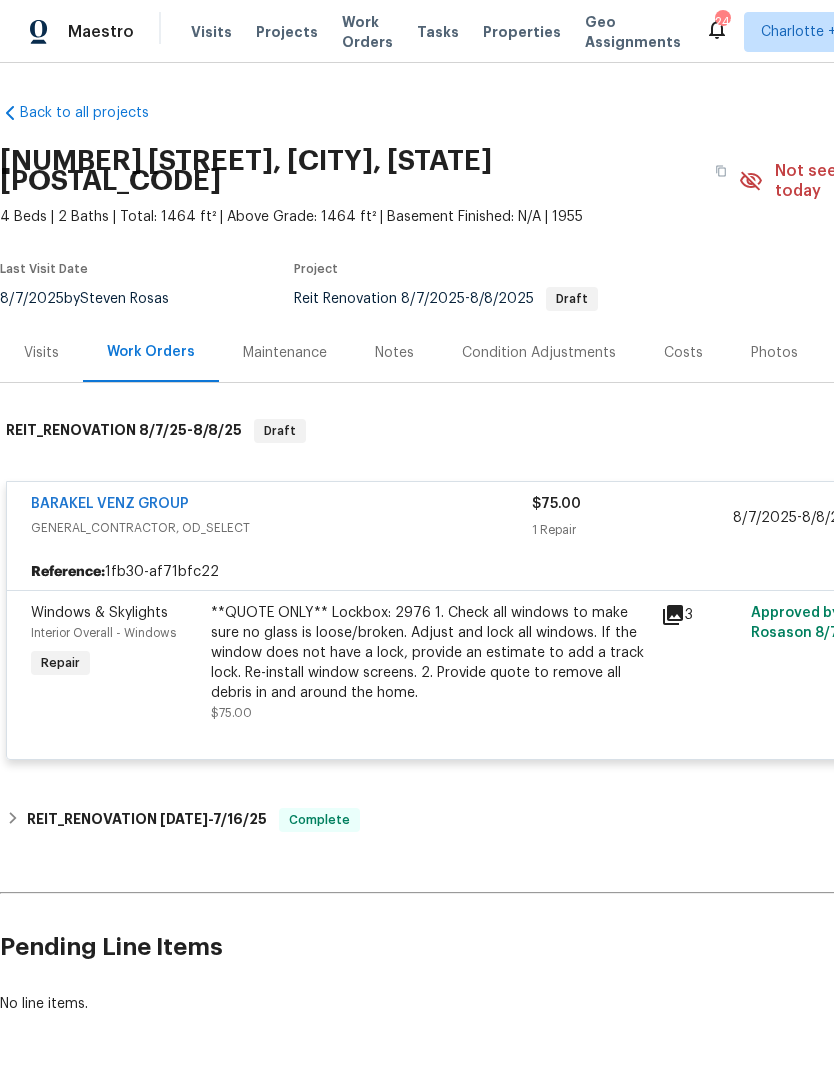 click on "**QUOTE ONLY** Lockbox: 2976
1. Check all windows to make sure no glass is loose/broken. Adjust and lock all windows. If the window does not have a lock, provide an estimate to add a track lock. Re-install window screens.
2. Provide quote to remove all debris in and around the home." at bounding box center (430, 653) 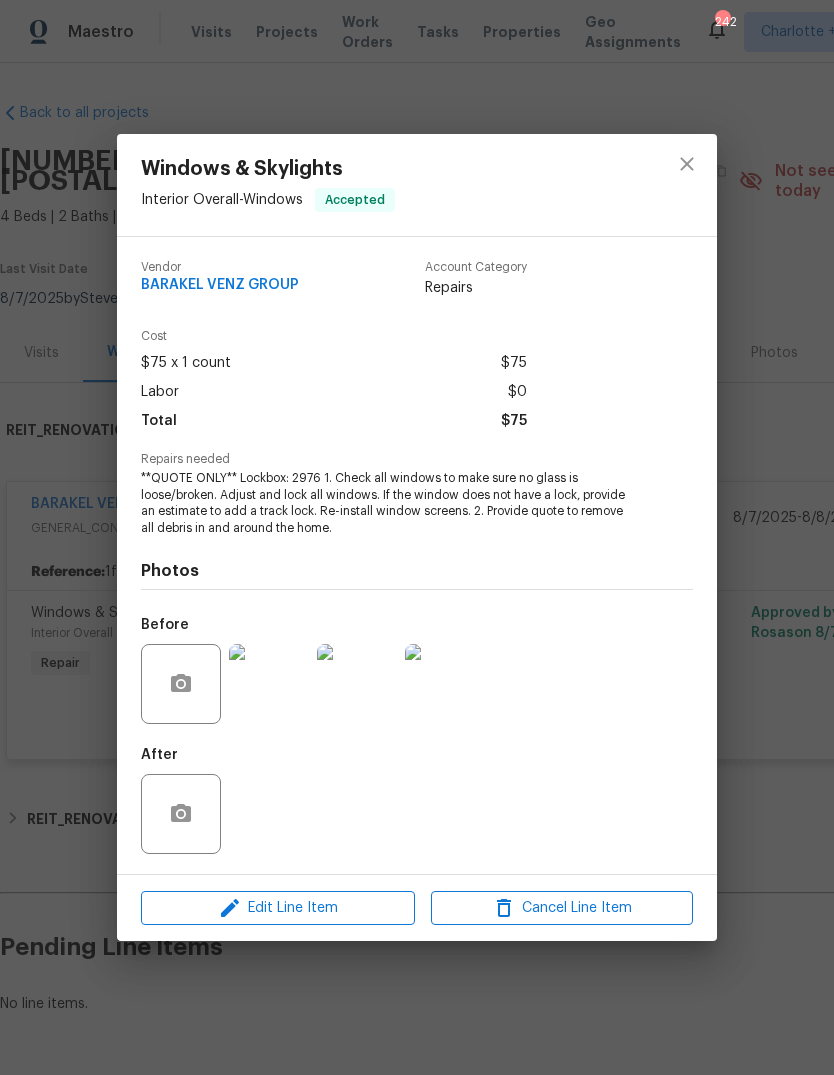 click on "After" at bounding box center (417, 801) 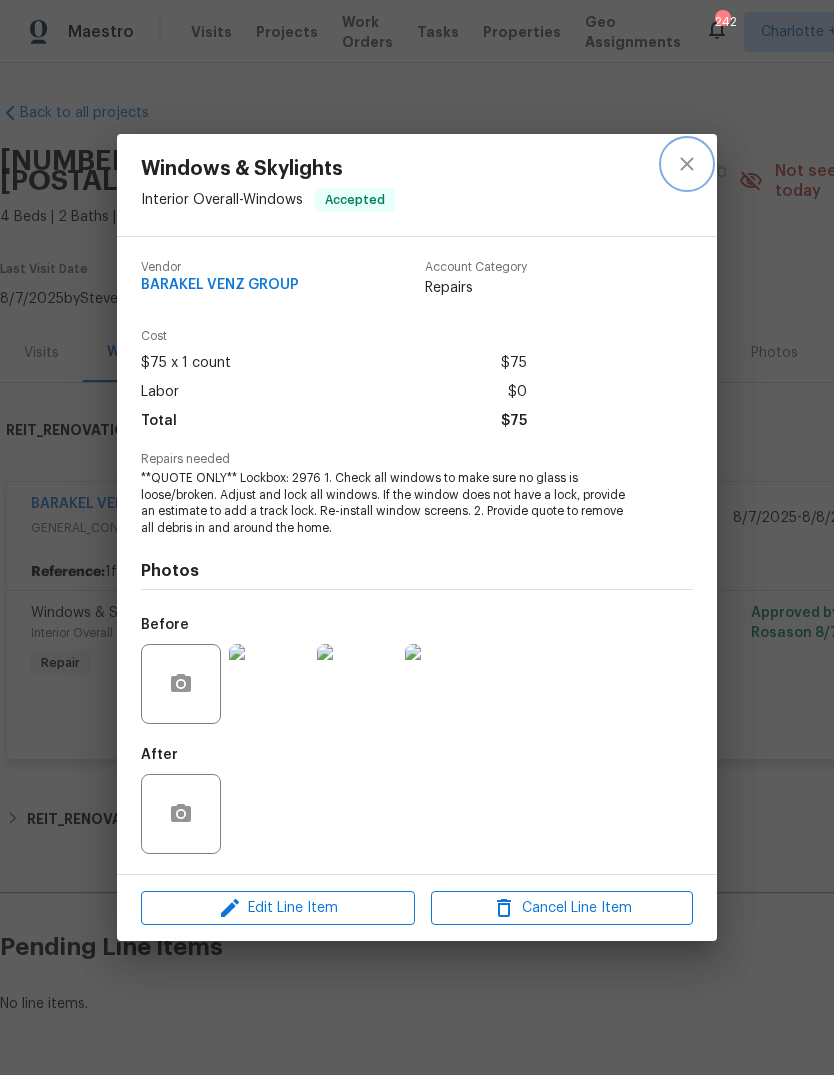 click 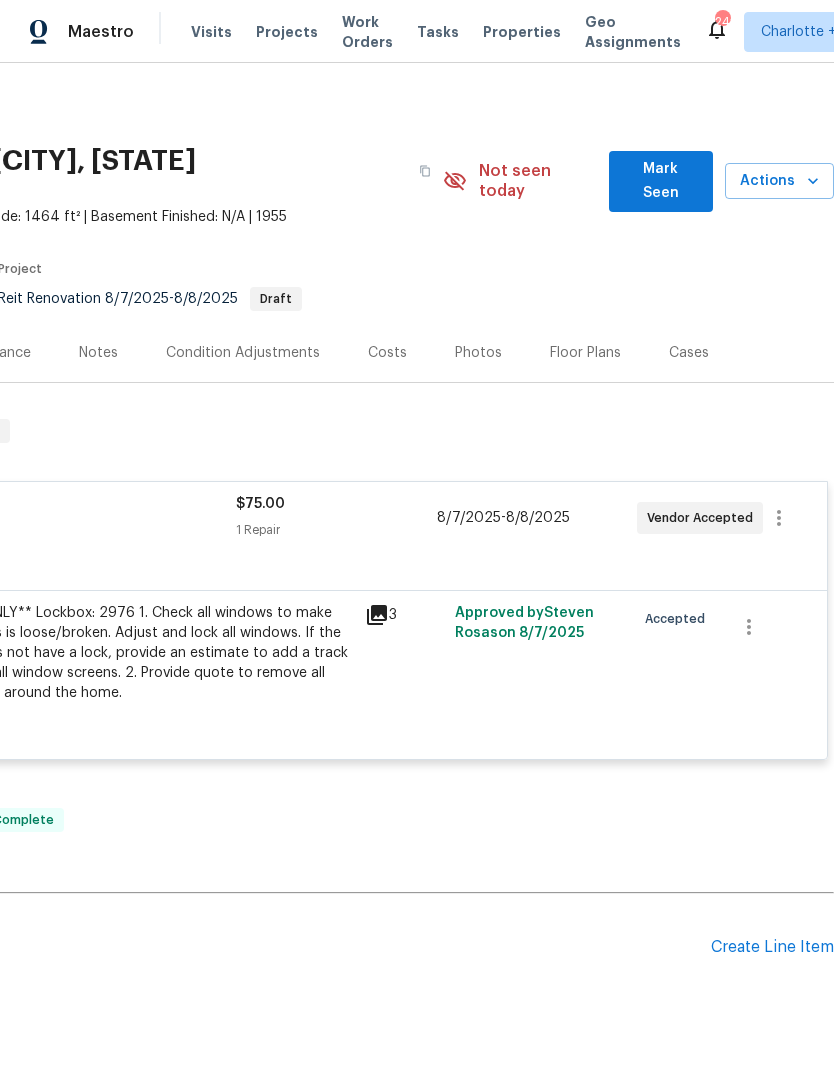 scroll, scrollTop: 0, scrollLeft: 296, axis: horizontal 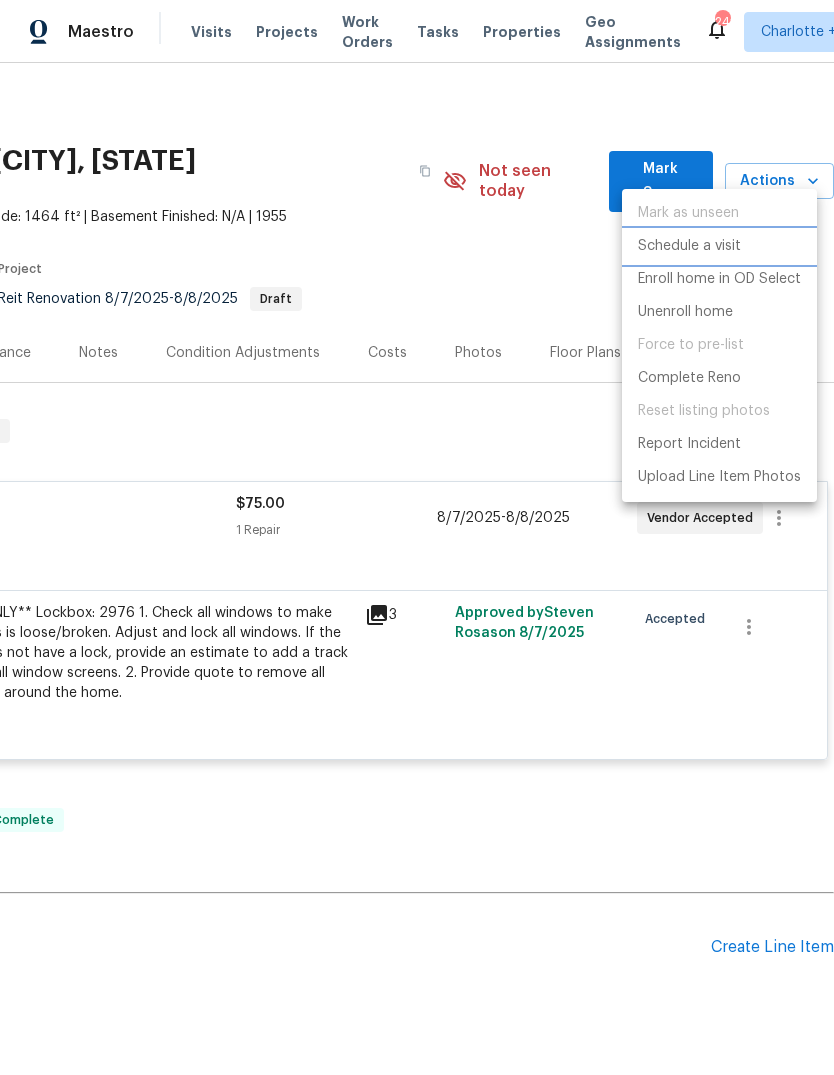 click on "Schedule a visit" at bounding box center (689, 246) 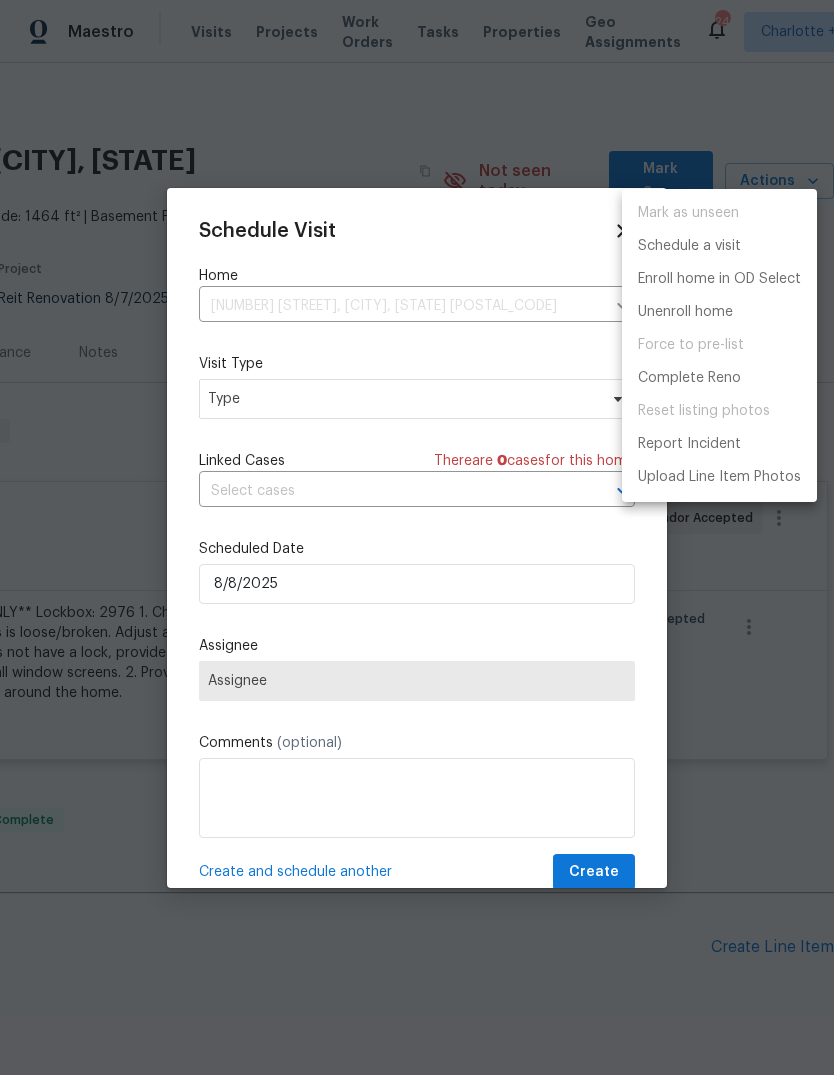 click at bounding box center (417, 537) 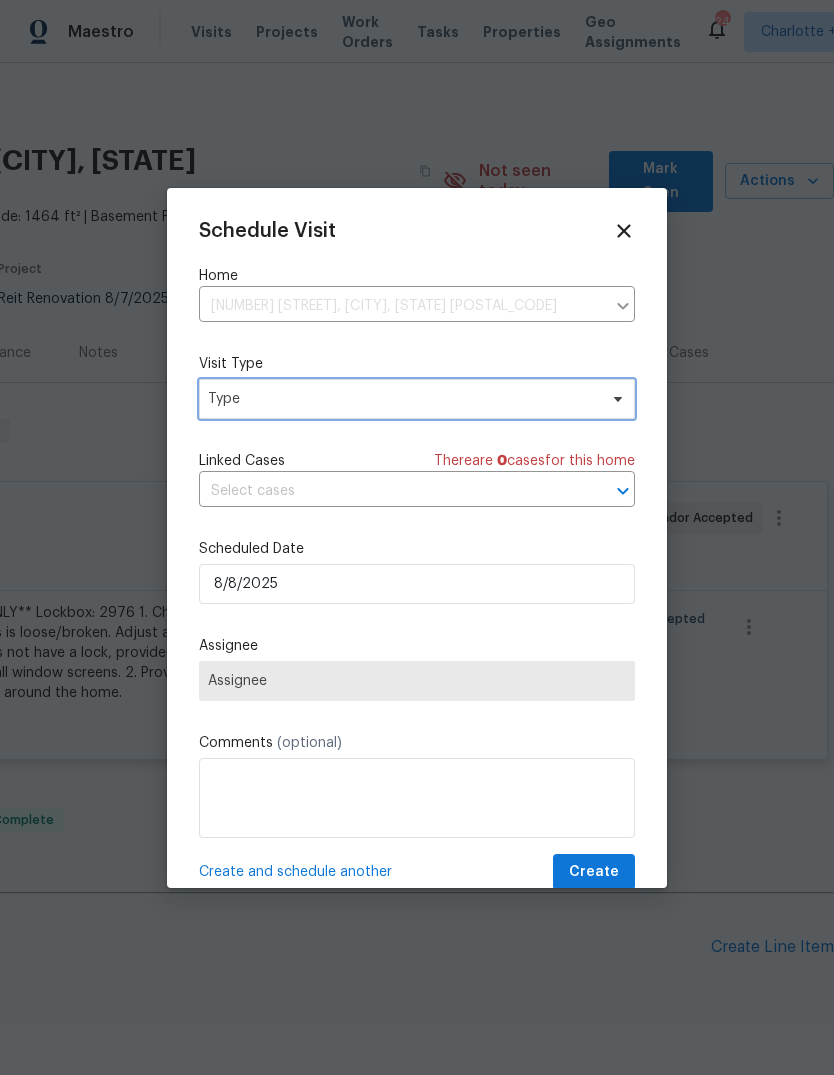 click on "Type" at bounding box center [402, 399] 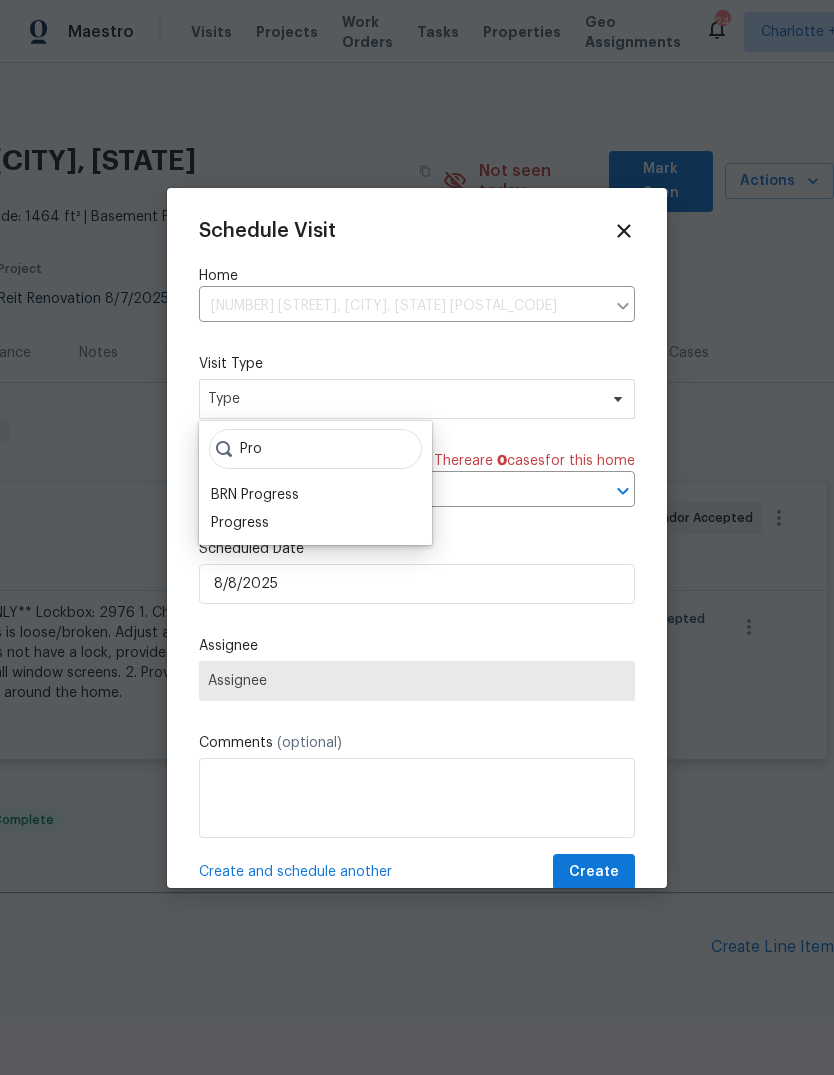 type on "Pro" 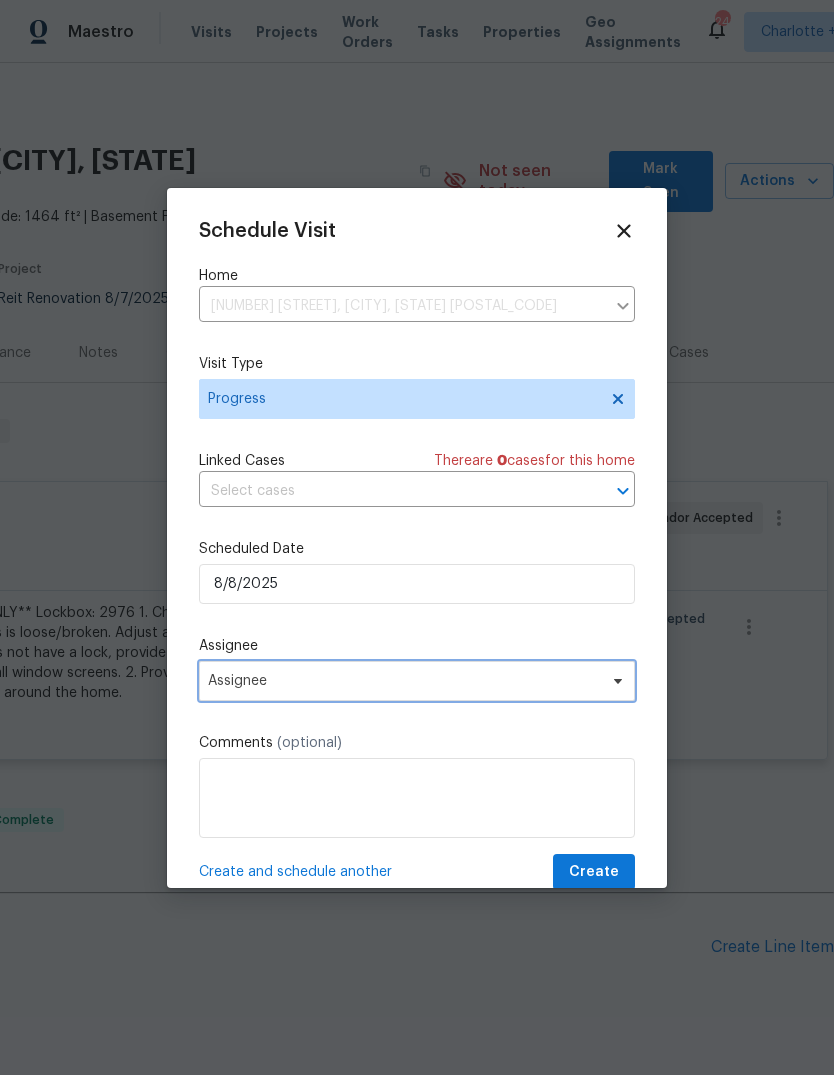 click on "Assignee" at bounding box center [417, 681] 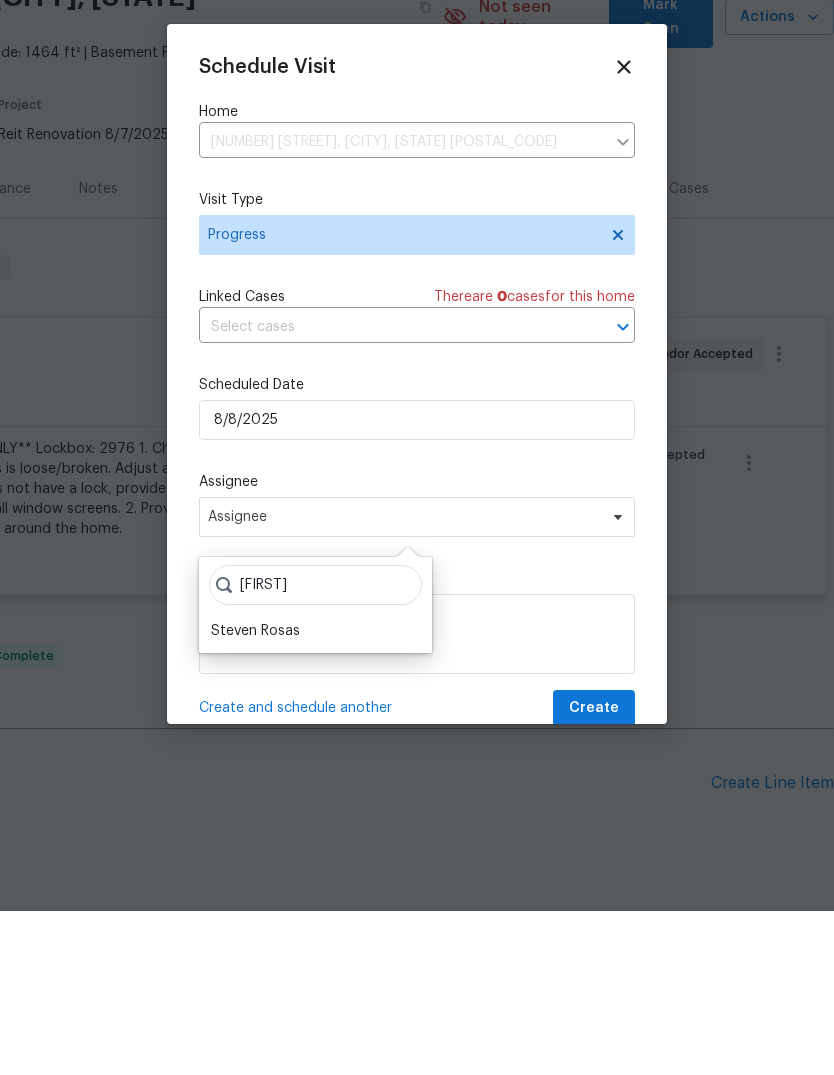 type on "[FIRST]" 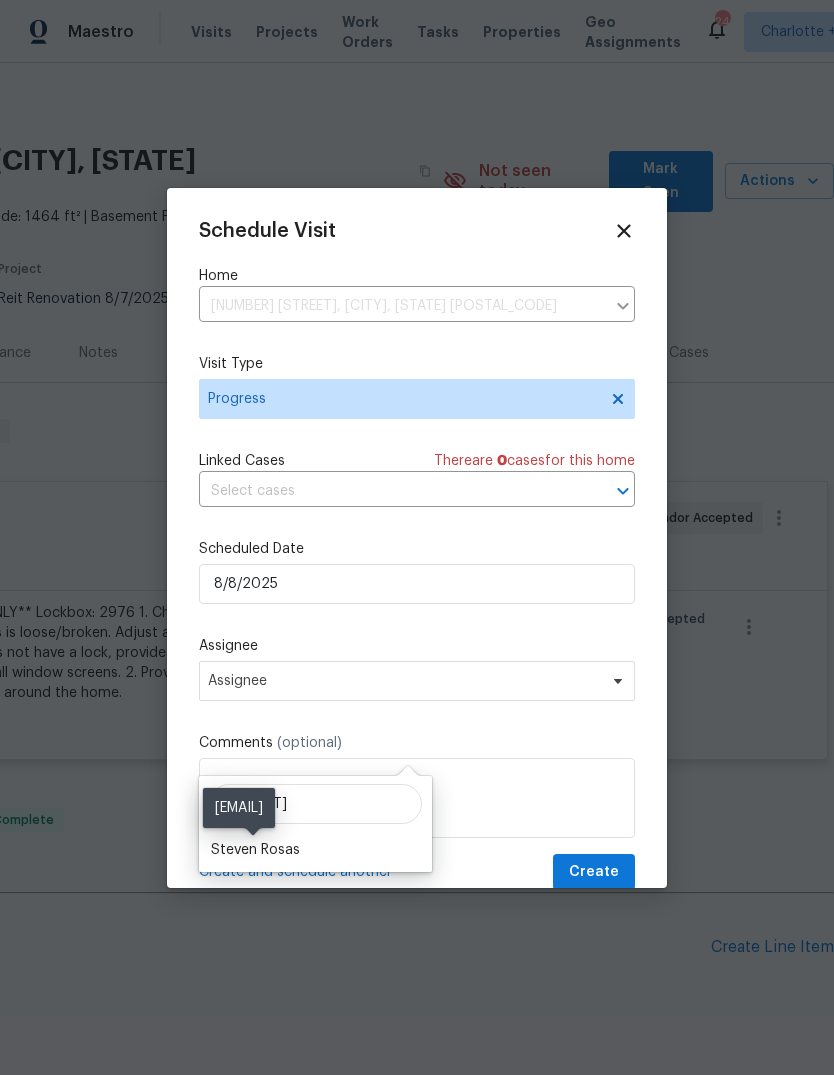 click on "Steven Rosas" at bounding box center (255, 850) 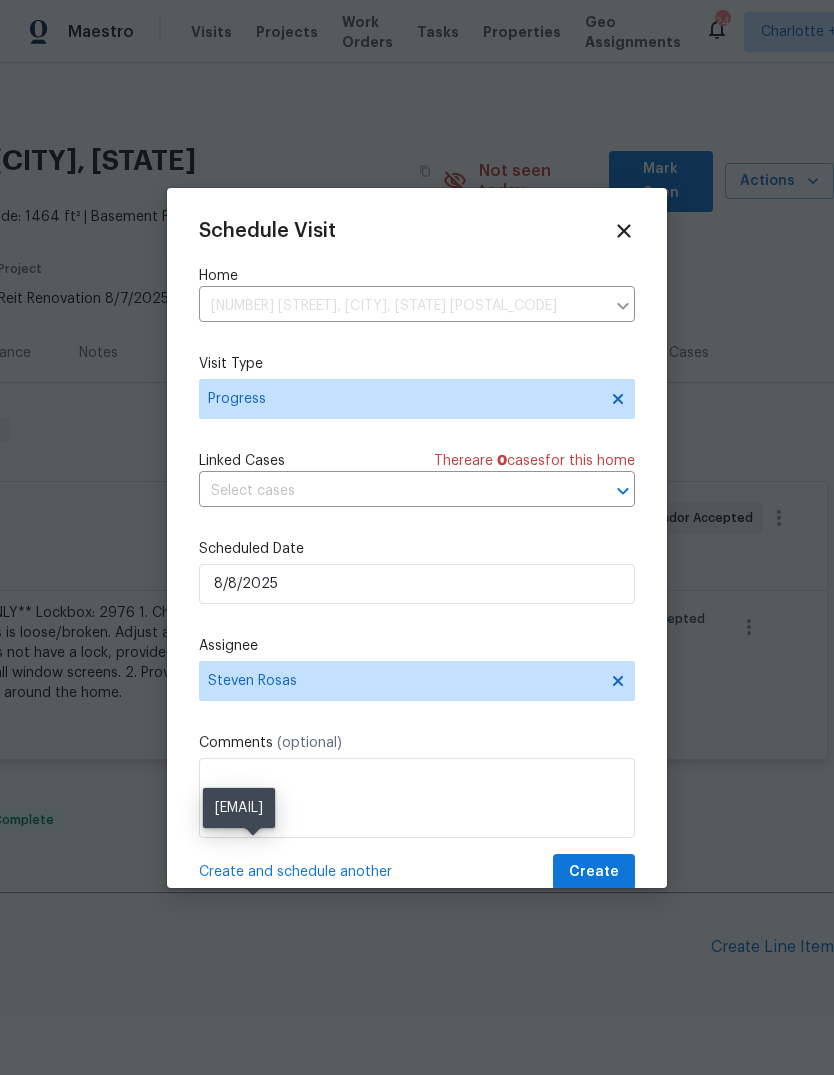 click on "Create" at bounding box center (594, 872) 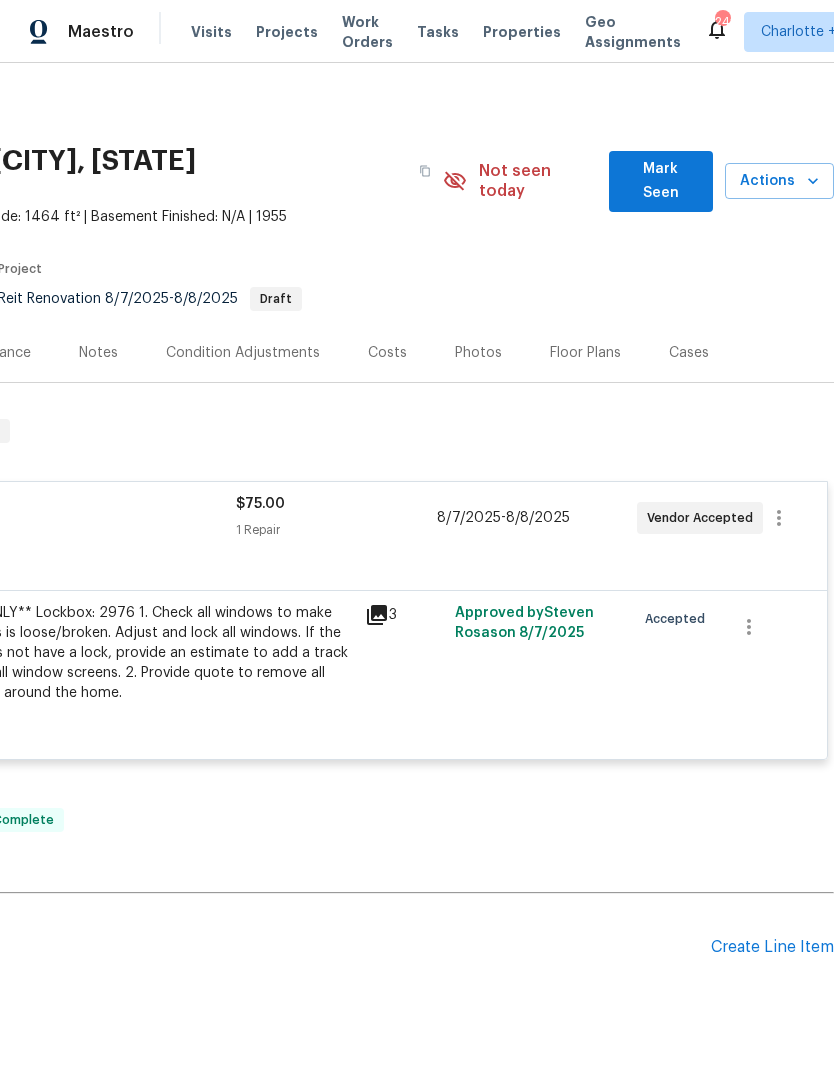 scroll, scrollTop: 0, scrollLeft: 0, axis: both 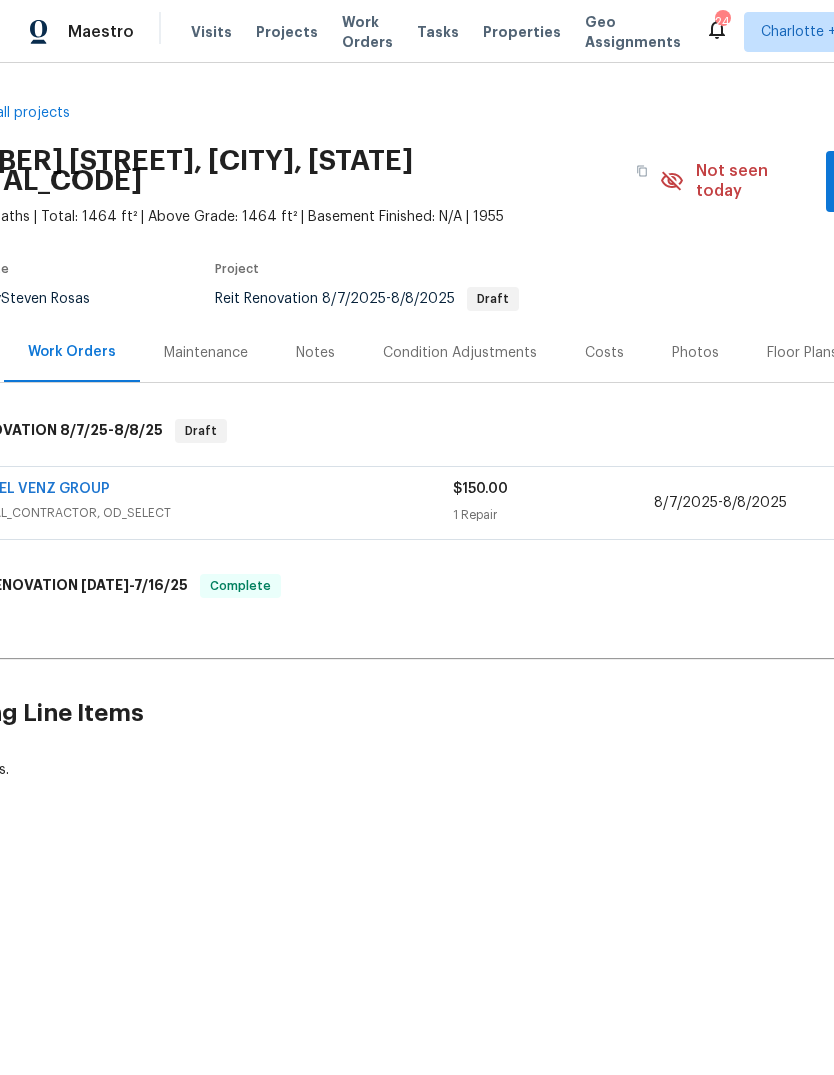 click on "BARAKEL VENZ GROUP" at bounding box center [31, 489] 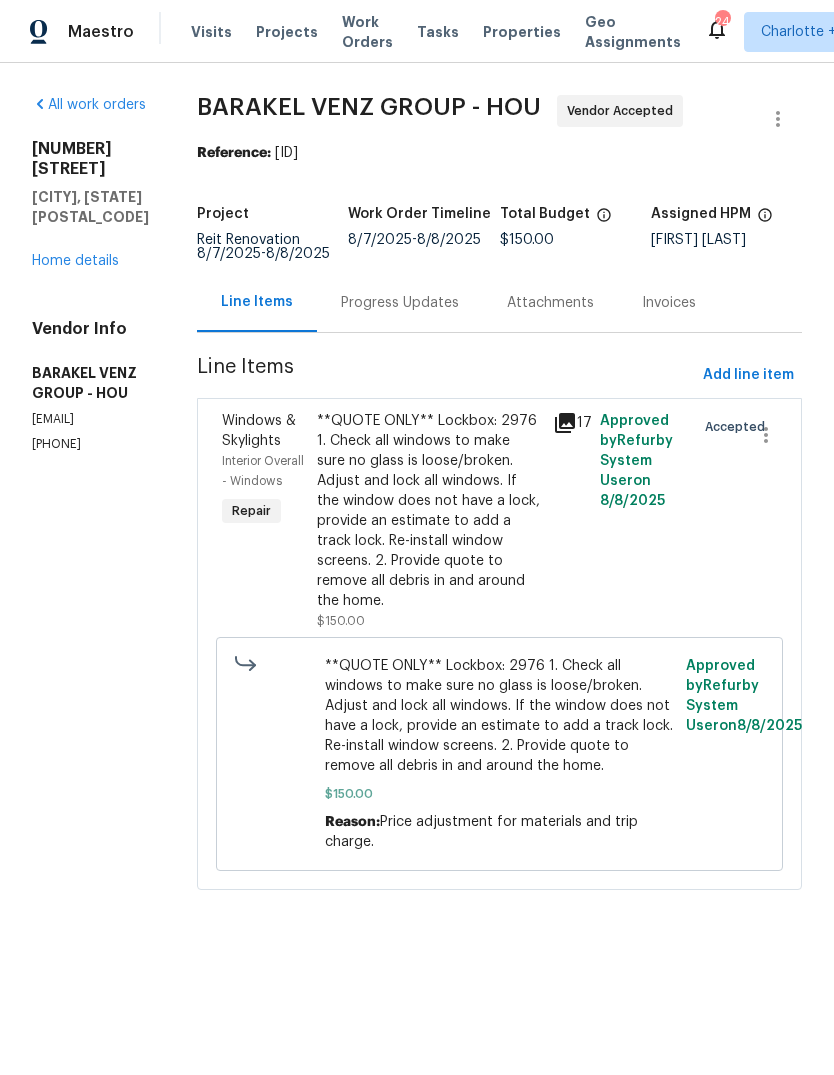 click on "**QUOTE ONLY** Lockbox: 2976
1. Check all windows to make sure no glass is loose/broken. Adjust and lock all windows. If the window does not have a lock, provide an estimate to add a track lock. Re-install window screens.
2. Provide quote to remove all debris in and around the home." at bounding box center [429, 511] 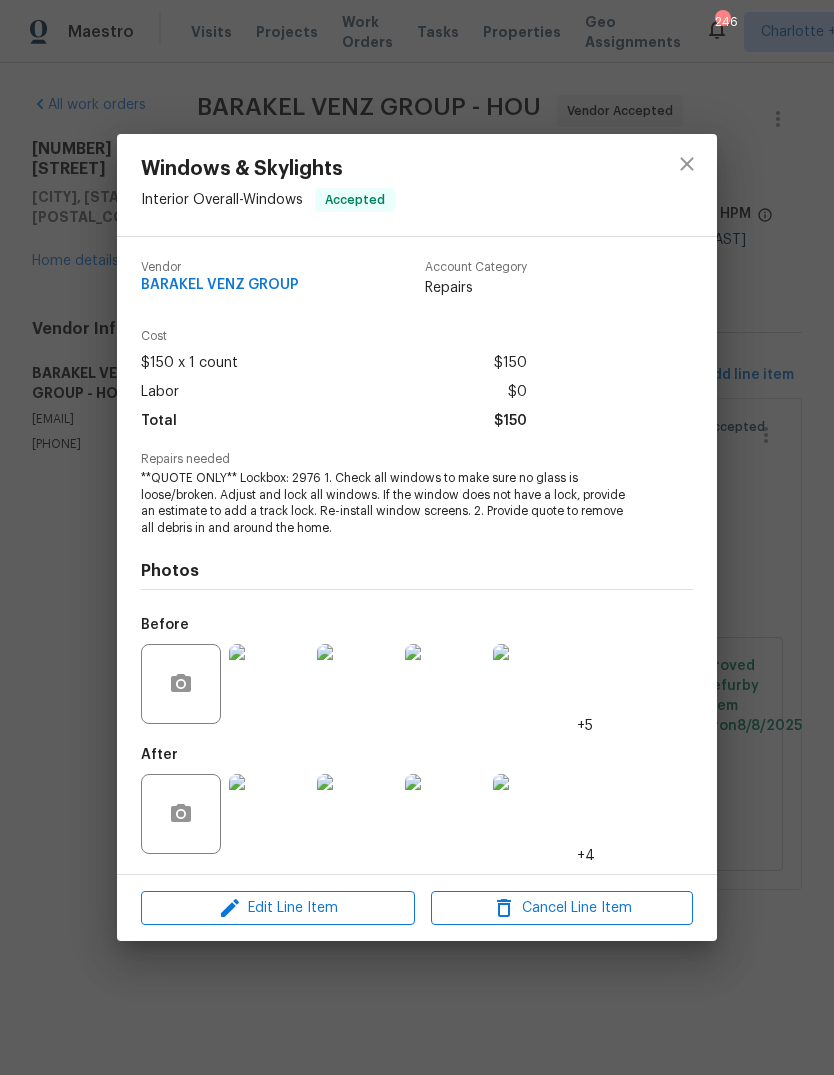 click on "Windows & Skylights Interior Overall  -  Windows Accepted Vendor [VENDOR] Account Category Repairs Cost $150 x 1 count $150 Labor $0 Total $150 Repairs needed **QUOTE ONLY** Lockbox: 2976
1. Check all windows to make sure no glass is loose/broken. Adjust and lock all windows. If the window does not have a lock, provide an estimate to add a track lock. Re-install window screens.
2. Provide quote to remove all debris in and around the home. Photos Before  +5 After  +4  Edit Line Item  Cancel Line Item" at bounding box center [417, 537] 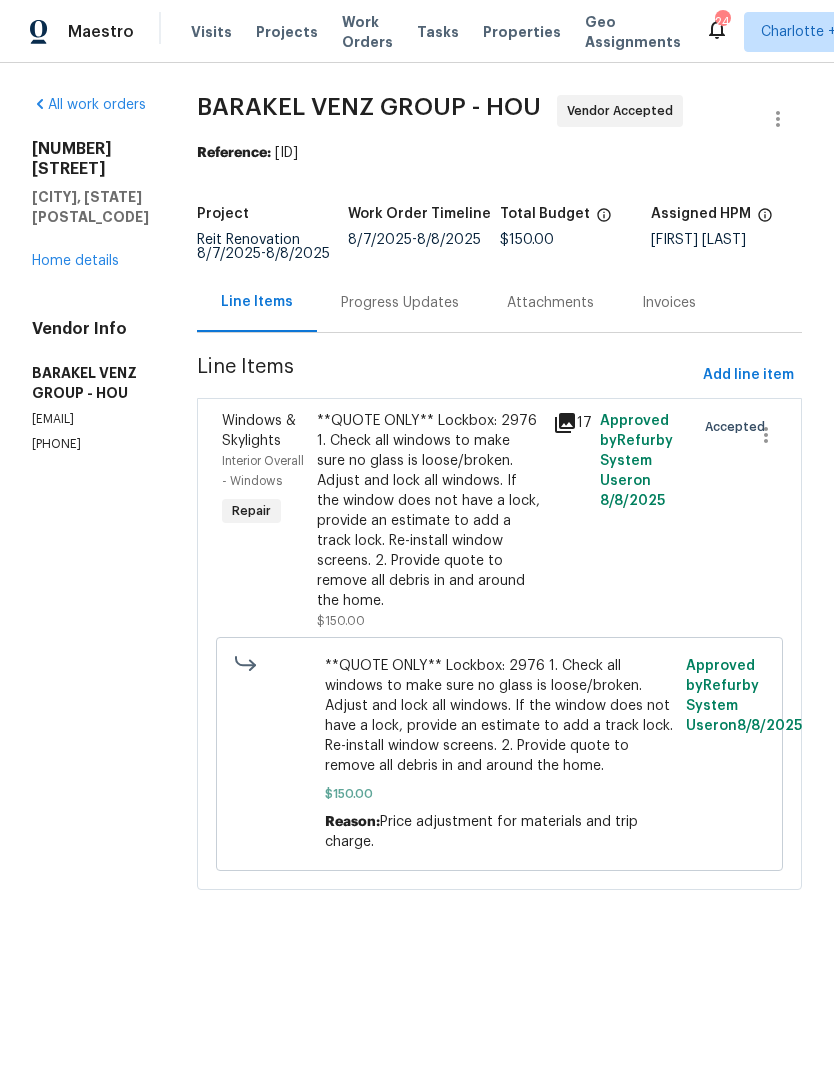 click on "Home details" at bounding box center (75, 261) 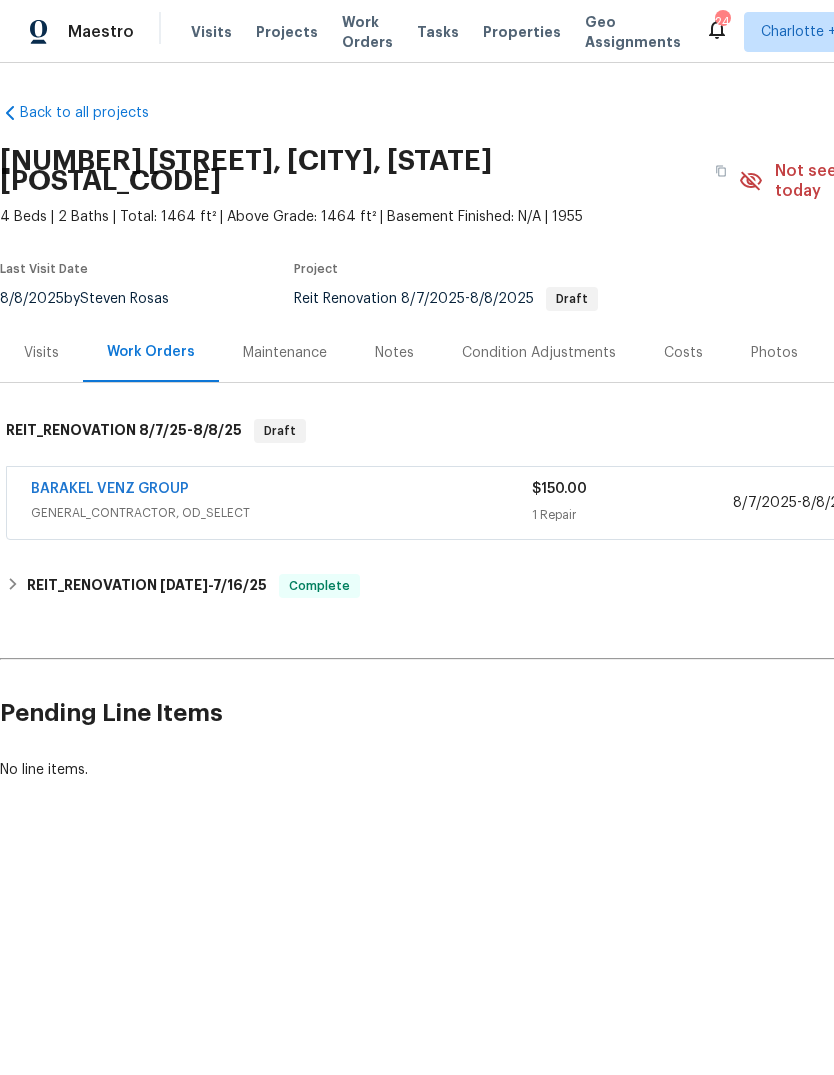 click on "BARAKEL VENZ GROUP" at bounding box center (110, 489) 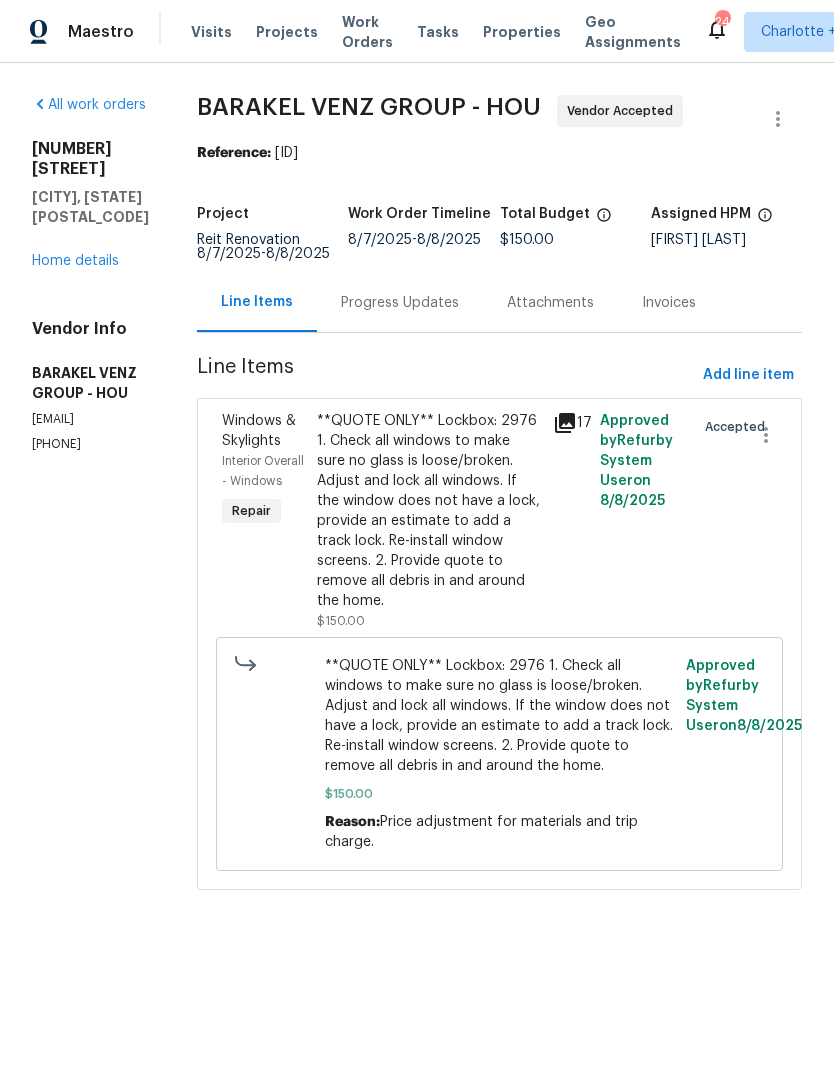 click on "**QUOTE ONLY** Lockbox: 2976
1. Check all windows to make sure no glass is loose/broken. Adjust and lock all windows. If the window does not have a lock, provide an estimate to add a track lock. Re-install window screens.
2. Provide quote to remove all debris in and around the home." at bounding box center [429, 511] 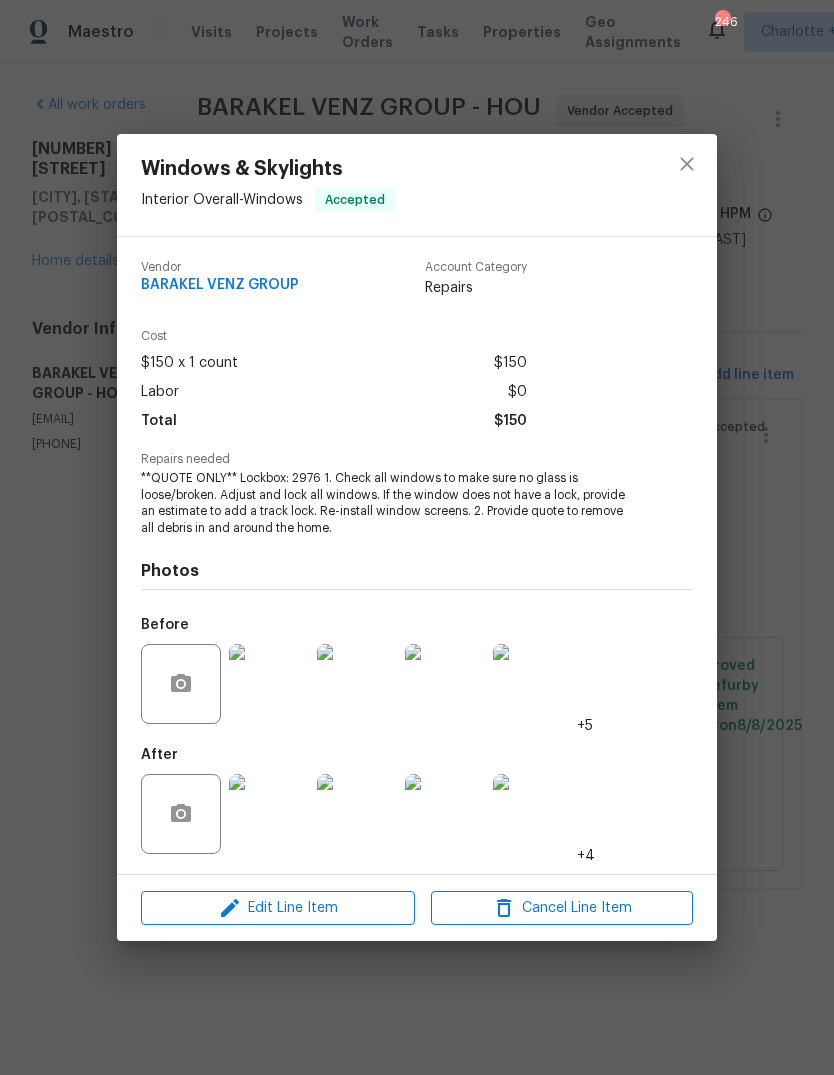 click on "Windows & Skylights Interior Overall  -  Windows Accepted Vendor [VENDOR] Account Category Repairs Cost $150 x 1 count $150 Labor $0 Total $150 Repairs needed **QUOTE ONLY** Lockbox: 2976
1. Check all windows to make sure no glass is loose/broken. Adjust and lock all windows. If the window does not have a lock, provide an estimate to add a track lock. Re-install window screens.
2. Provide quote to remove all debris in and around the home. Photos Before  +5 After  +4  Edit Line Item  Cancel Line Item" at bounding box center (417, 537) 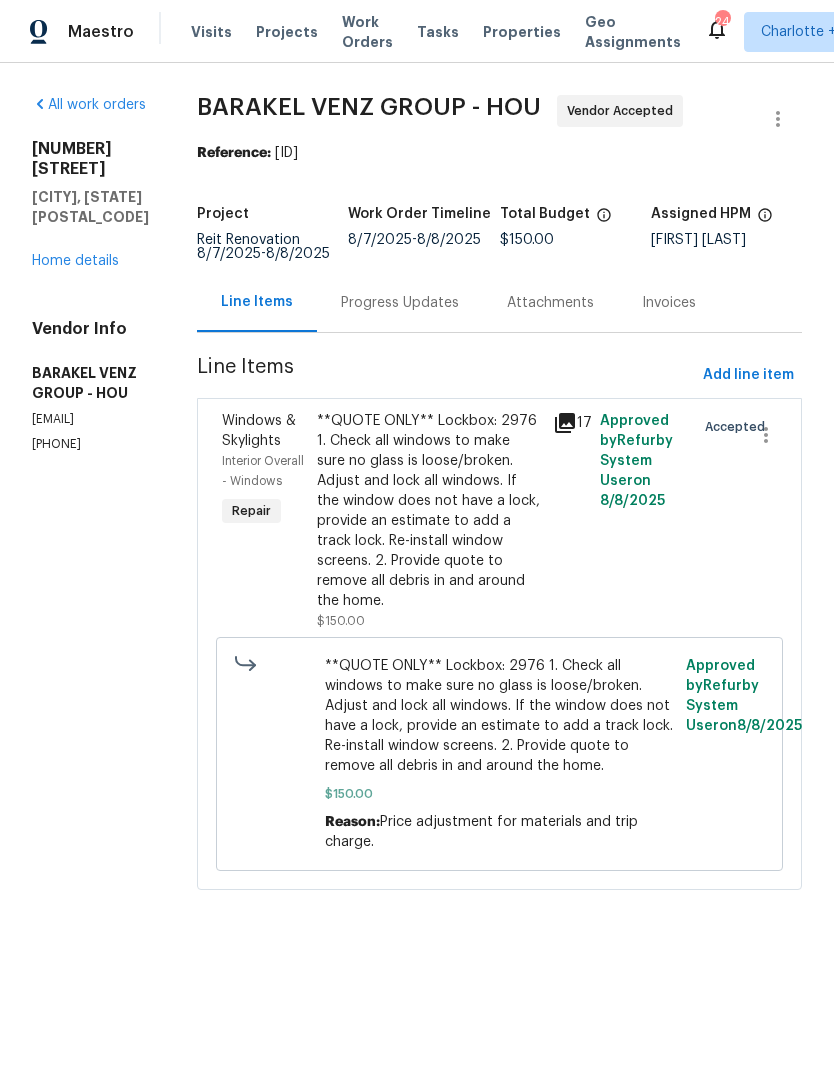 click on "Home details" at bounding box center (75, 261) 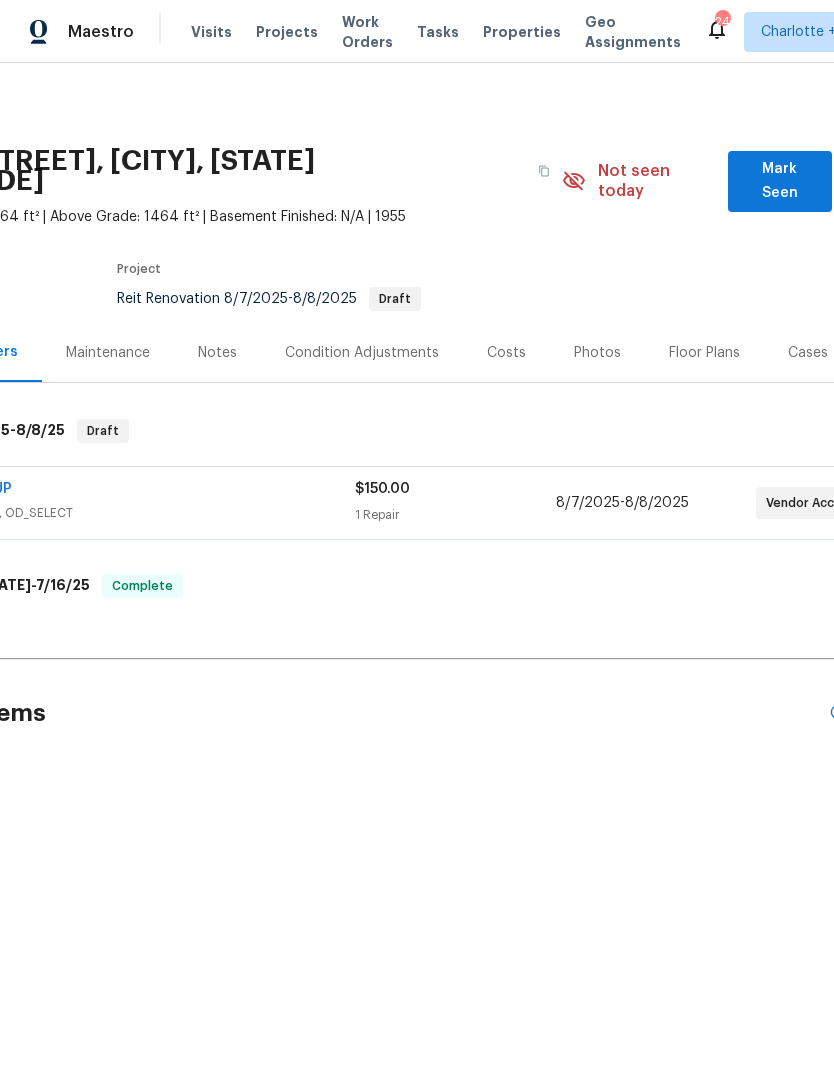 scroll, scrollTop: 0, scrollLeft: 224, axis: horizontal 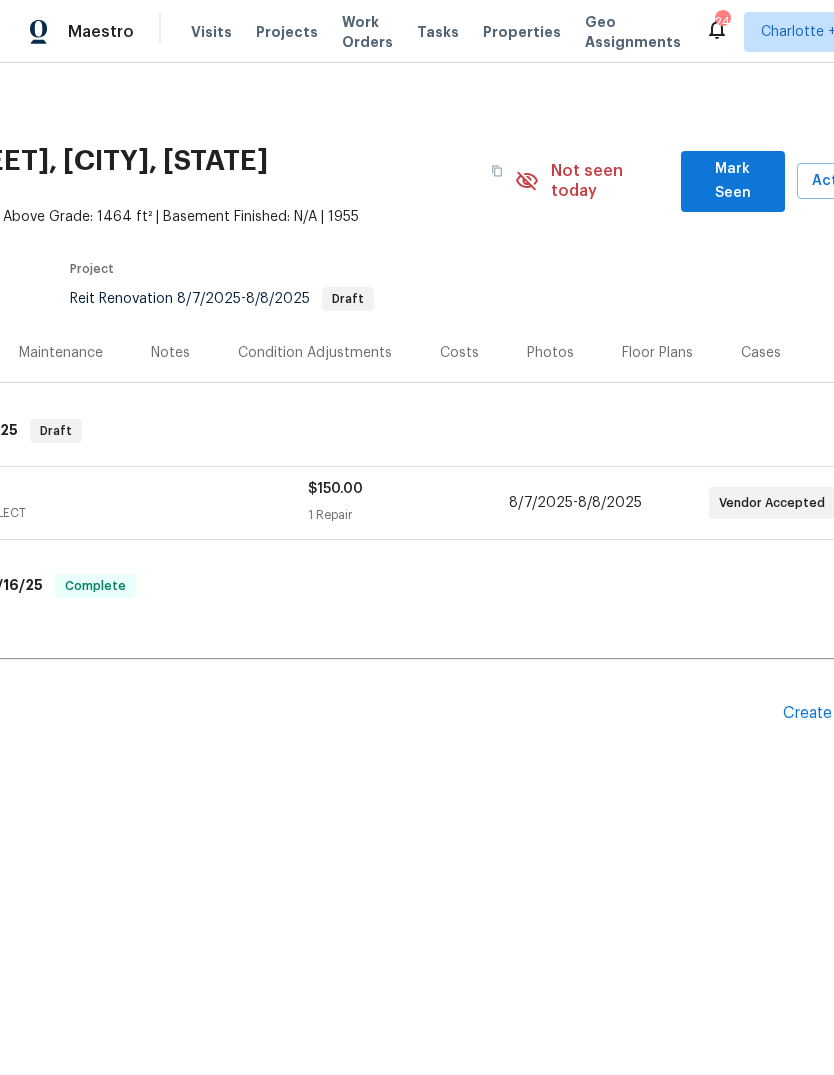 click on "Actions" at bounding box center (851, 181) 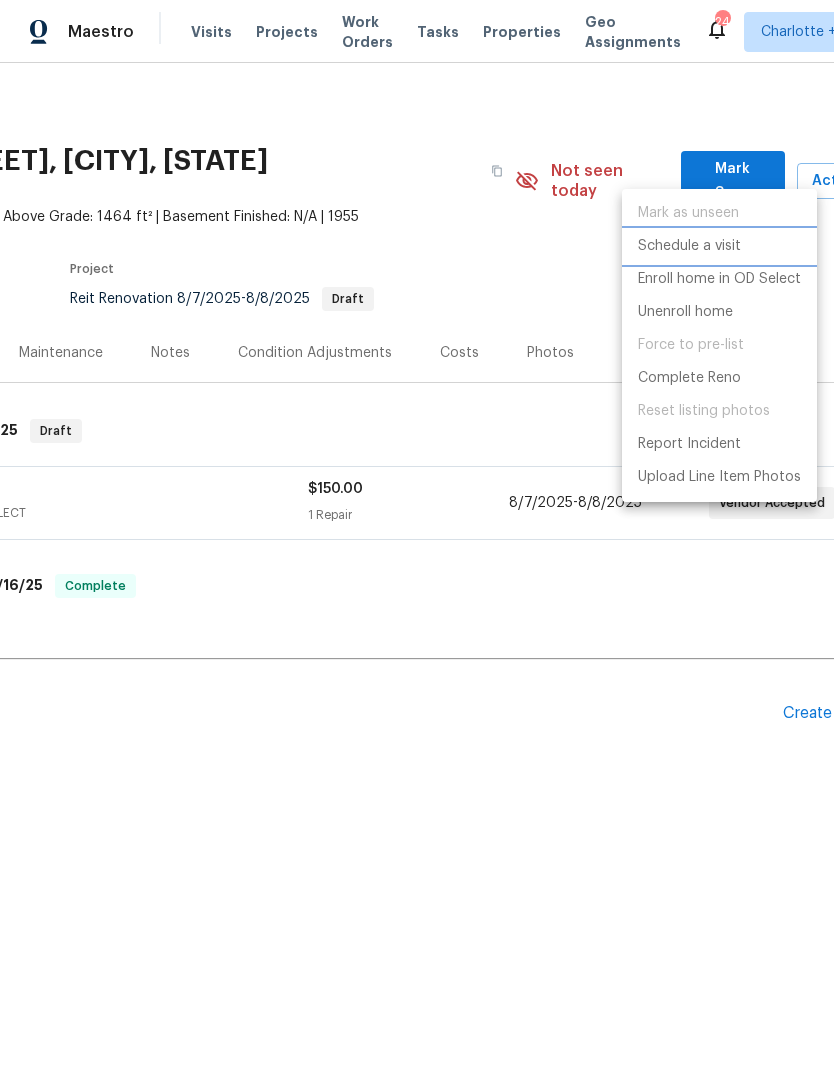 click on "Schedule a visit" at bounding box center (689, 246) 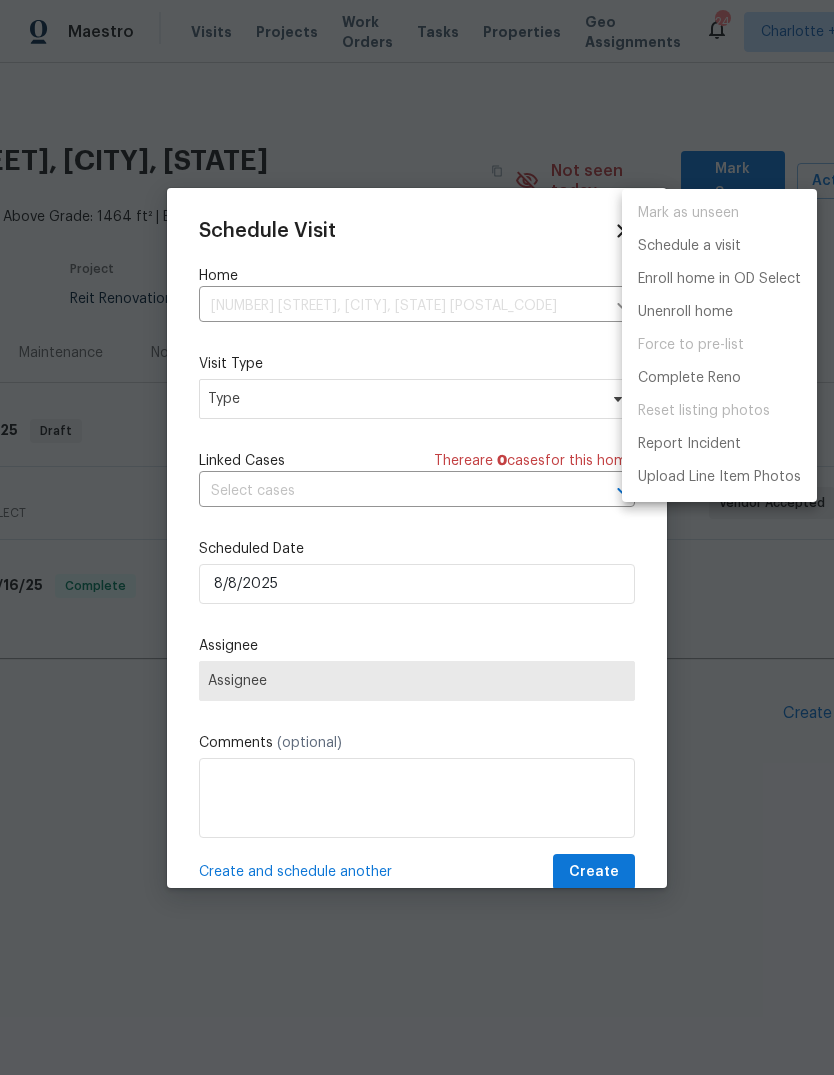 click at bounding box center [417, 537] 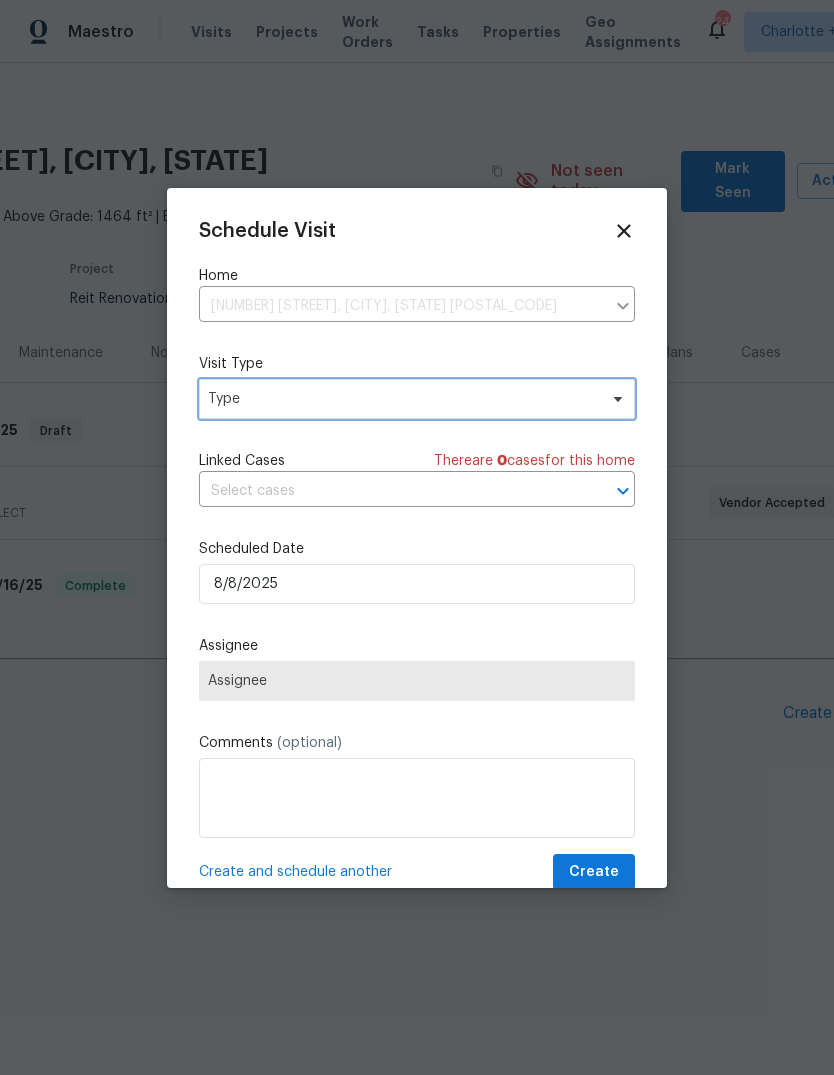 click on "Type" at bounding box center (402, 399) 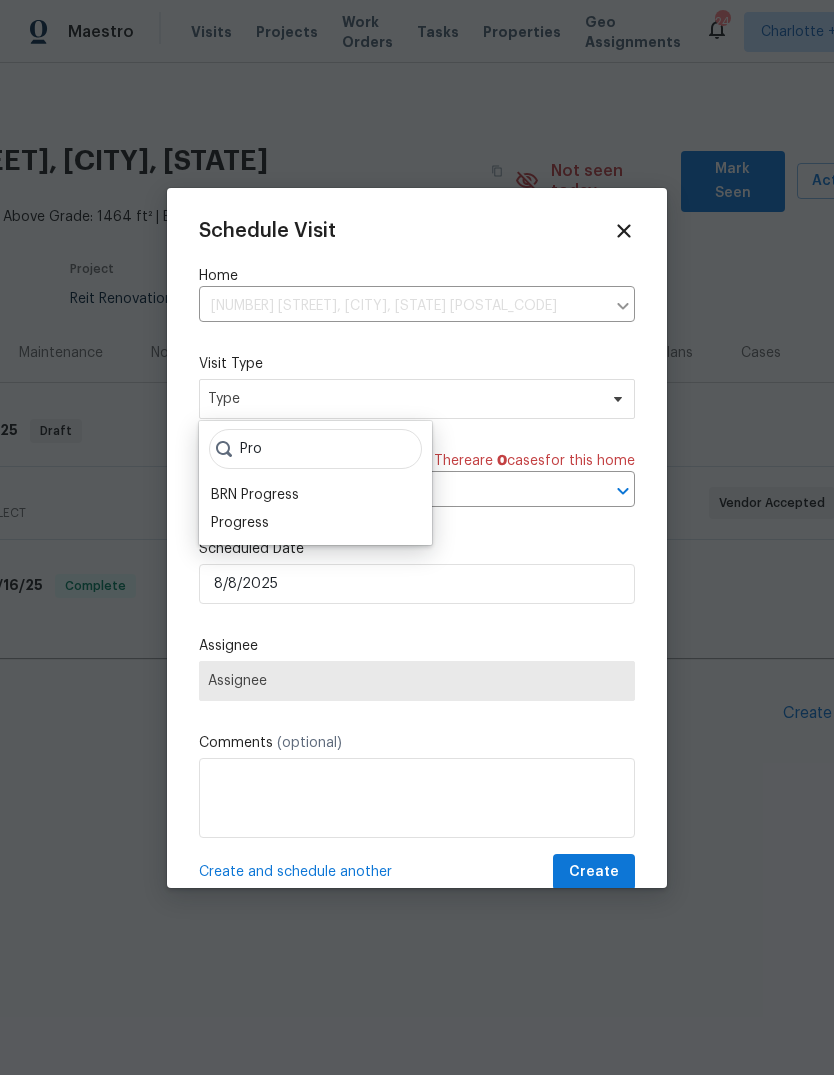 type on "Pro" 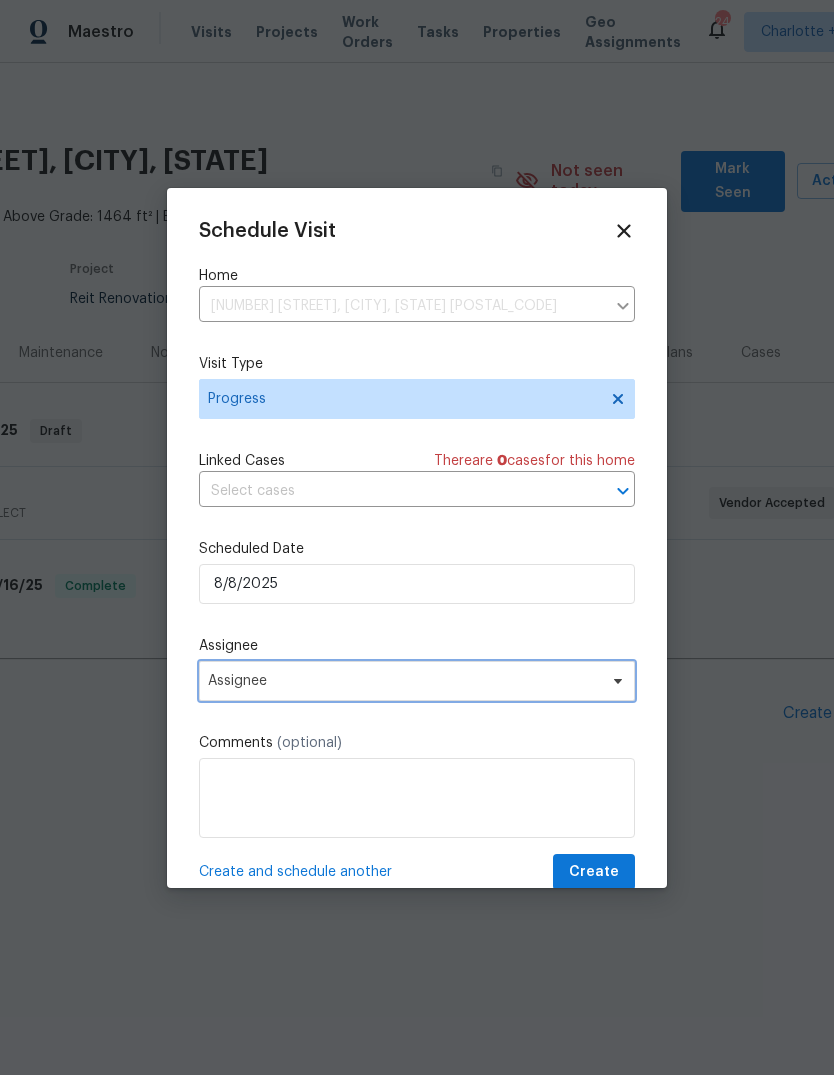 click on "Assignee" at bounding box center (417, 681) 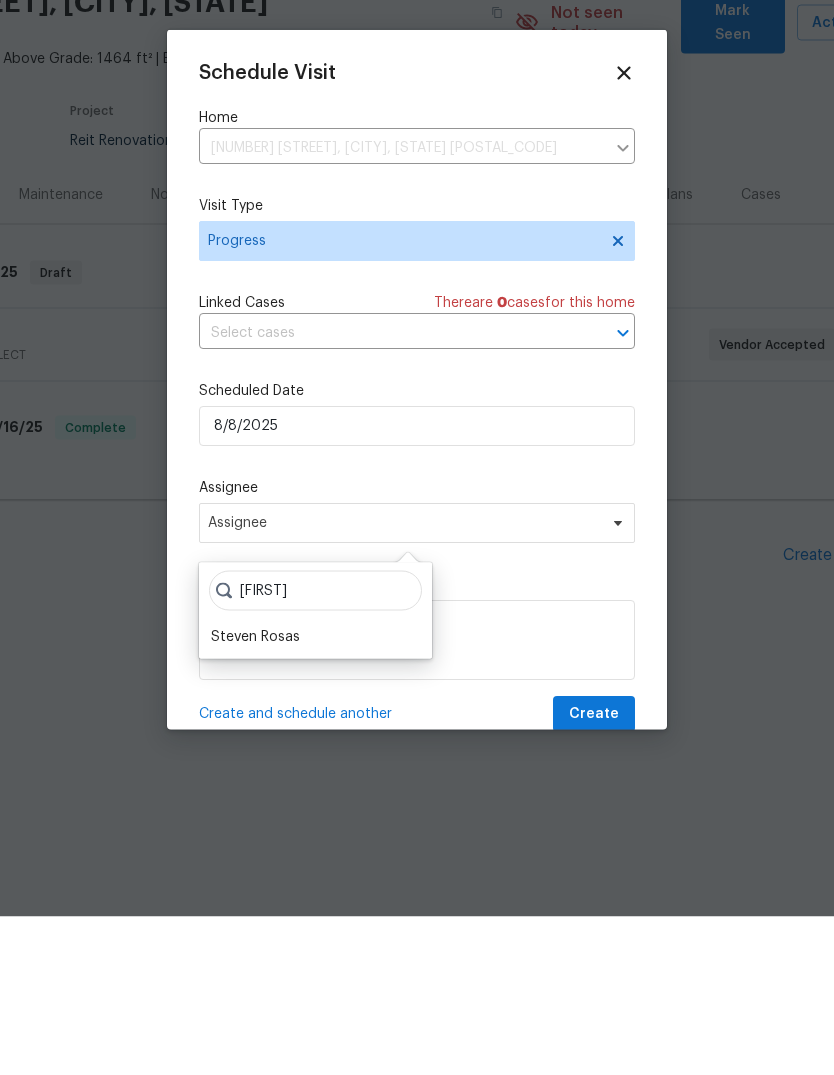 type on "[FIRST]" 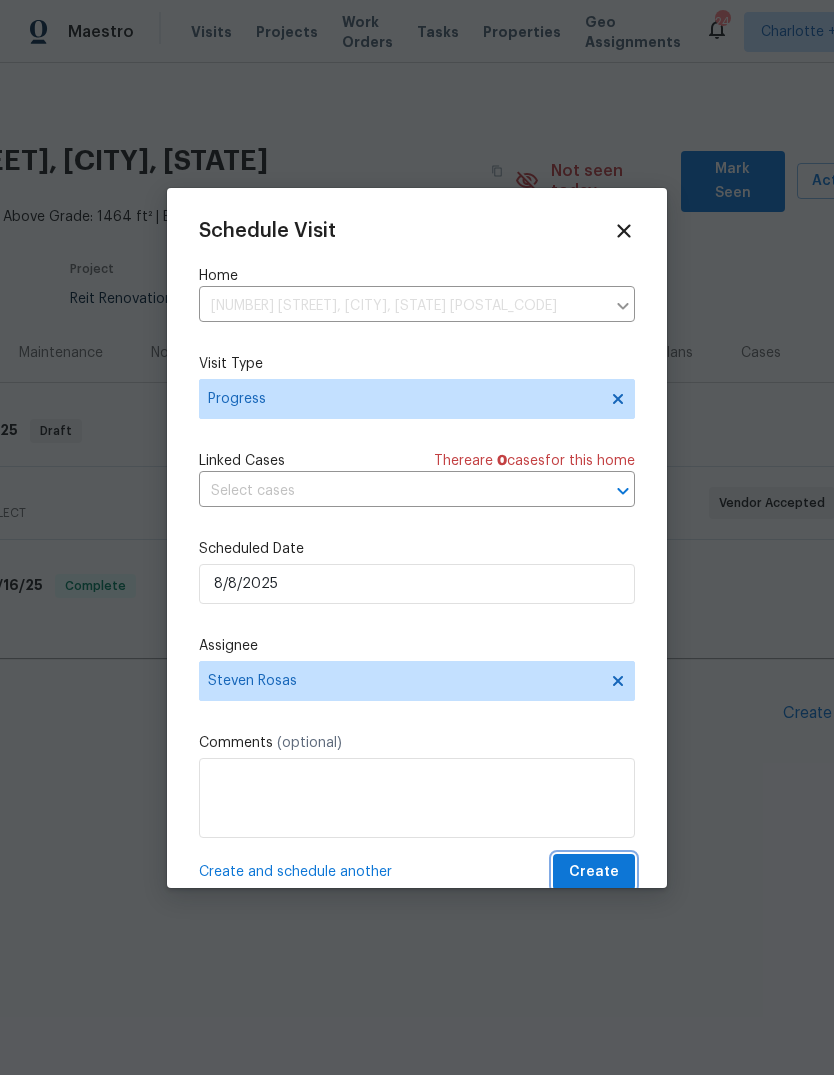 click on "Create" at bounding box center (594, 872) 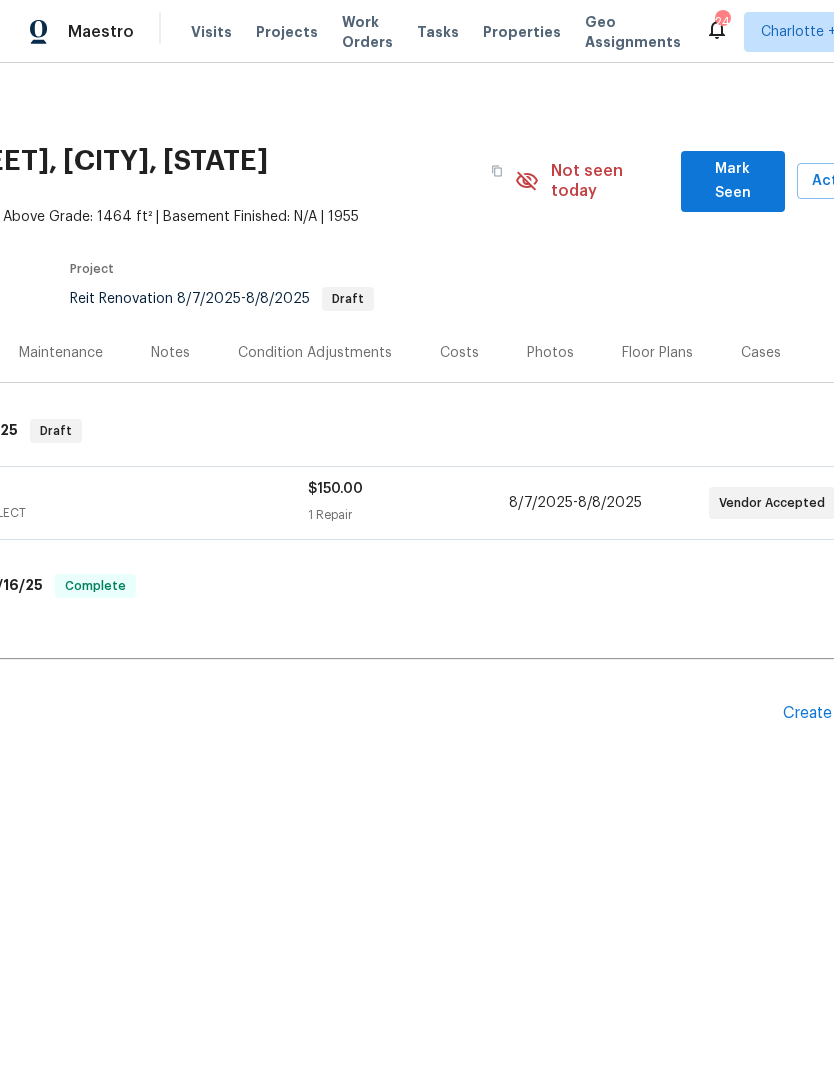 click on "Visits Projects Work Orders Tasks Properties Geo Assignments" at bounding box center [448, 32] 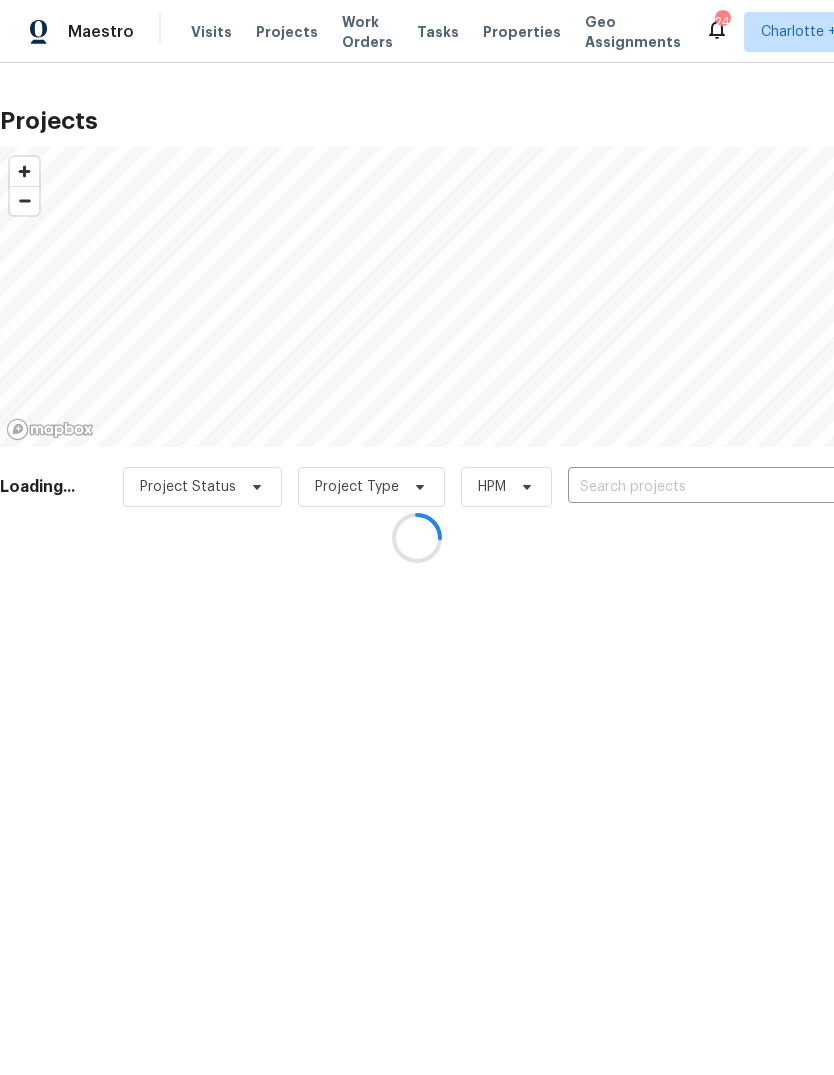 click at bounding box center (417, 537) 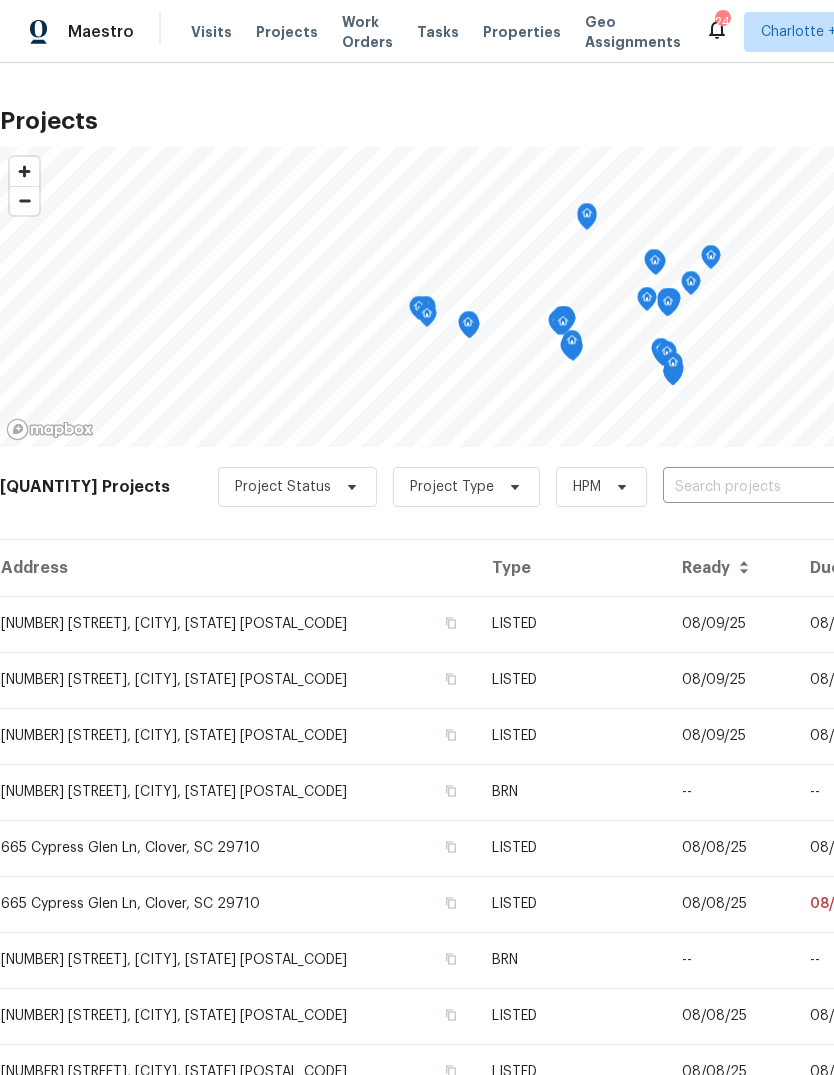 click at bounding box center [777, 487] 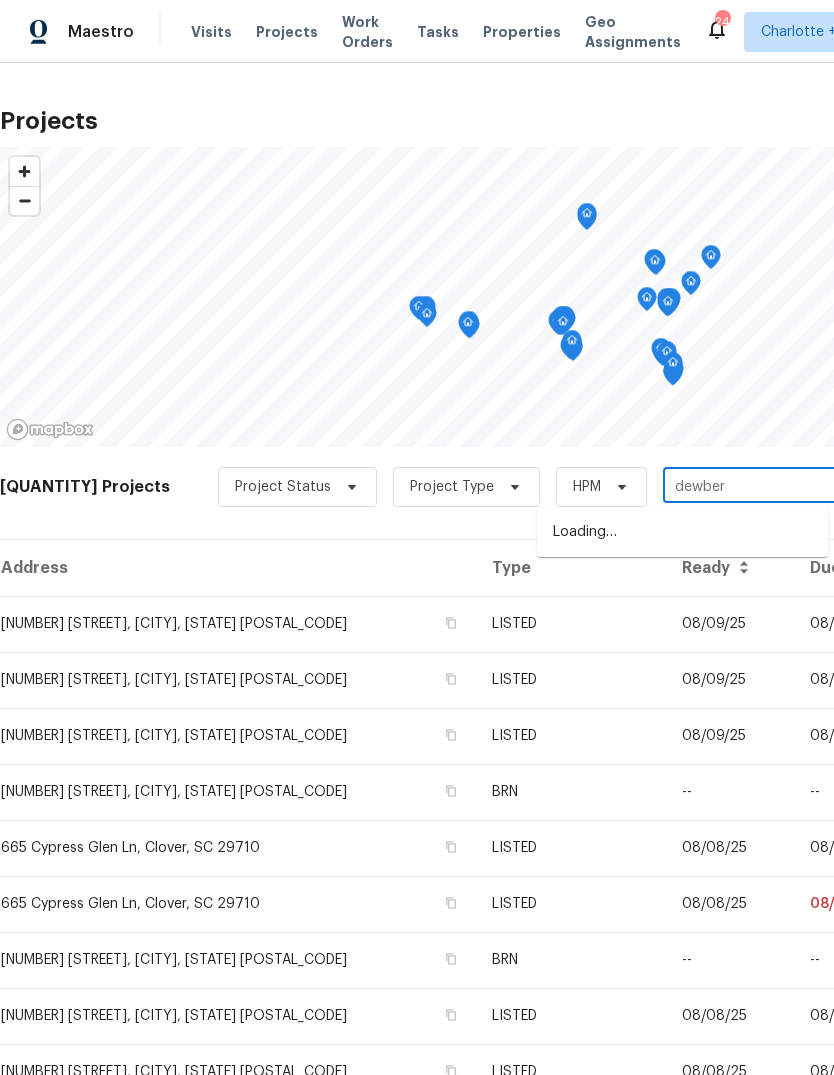 type on "dewberr" 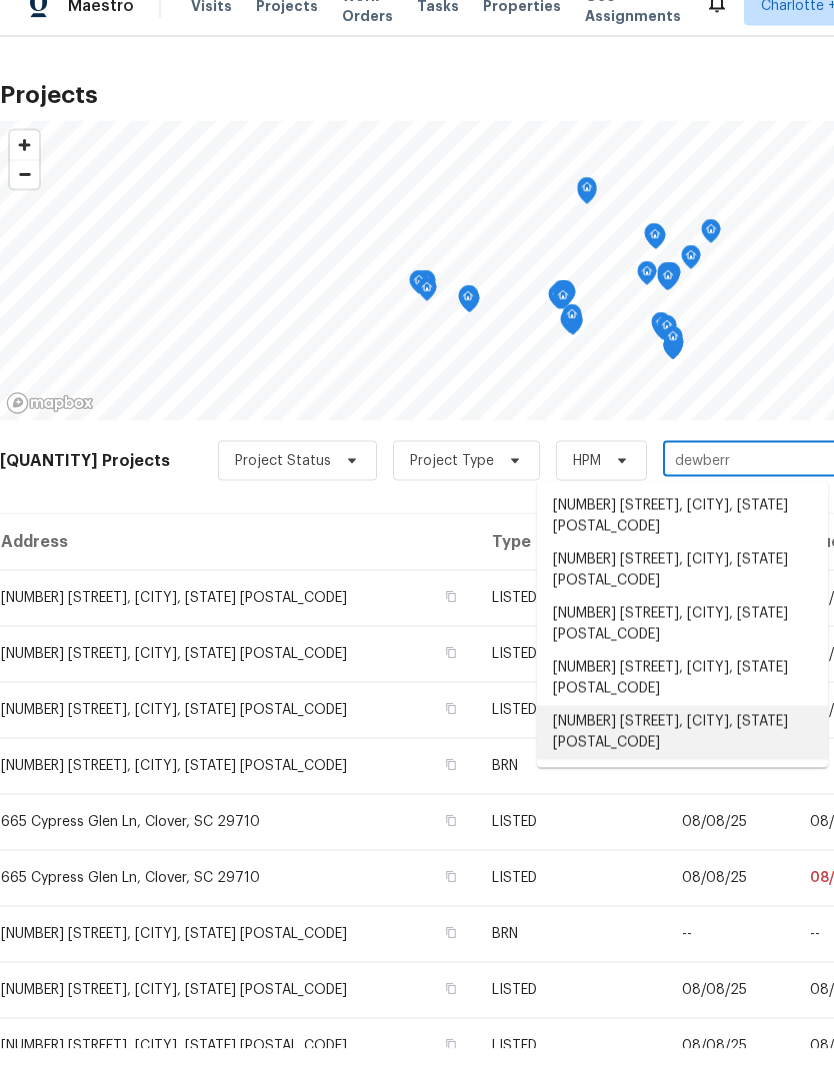 click on "[NUMBER] [STREET], [CITY], [STATE] [POSTAL_CODE]" at bounding box center [682, 759] 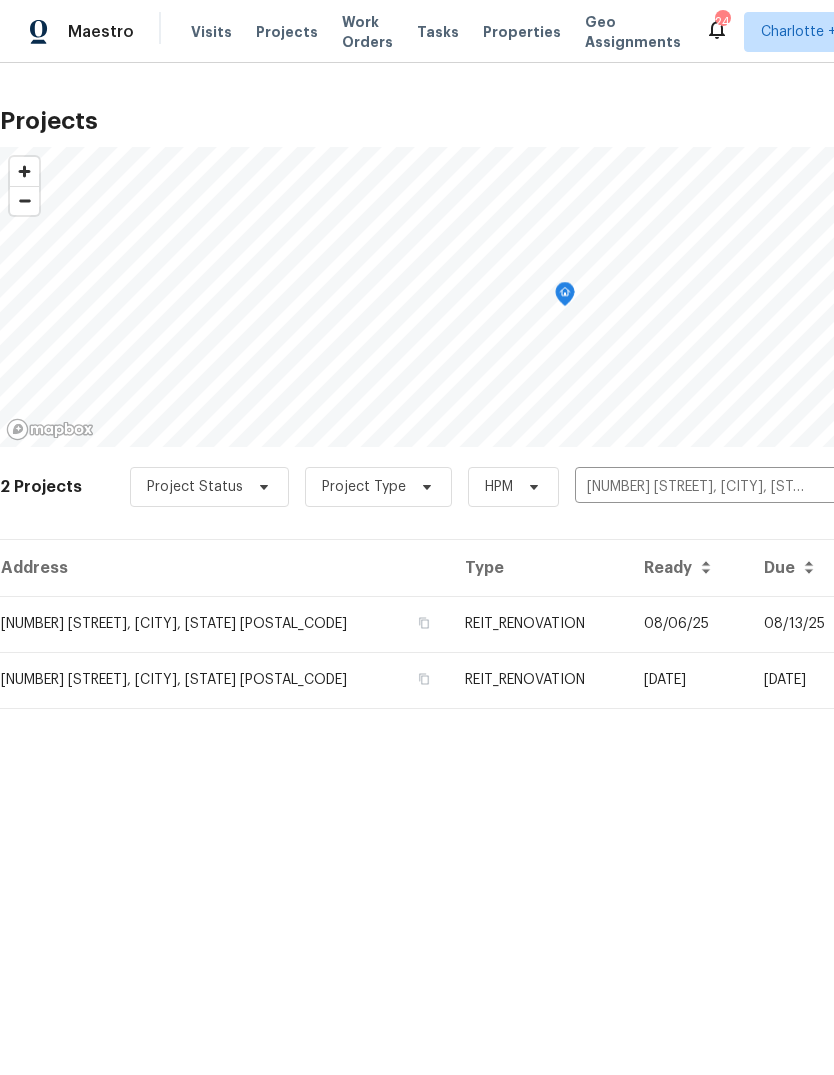click on "[NUMBER] [STREET], [CITY], [STATE] [POSTAL_CODE]" at bounding box center [224, 624] 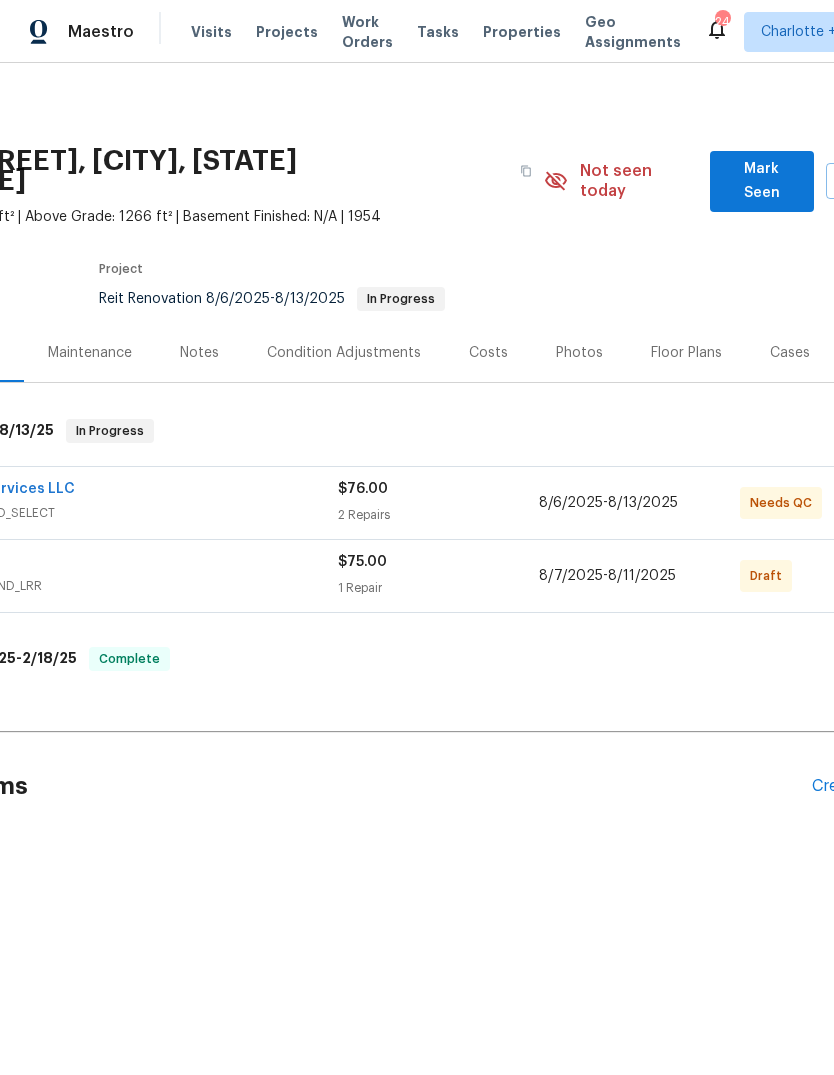 scroll, scrollTop: 0, scrollLeft: 288, axis: horizontal 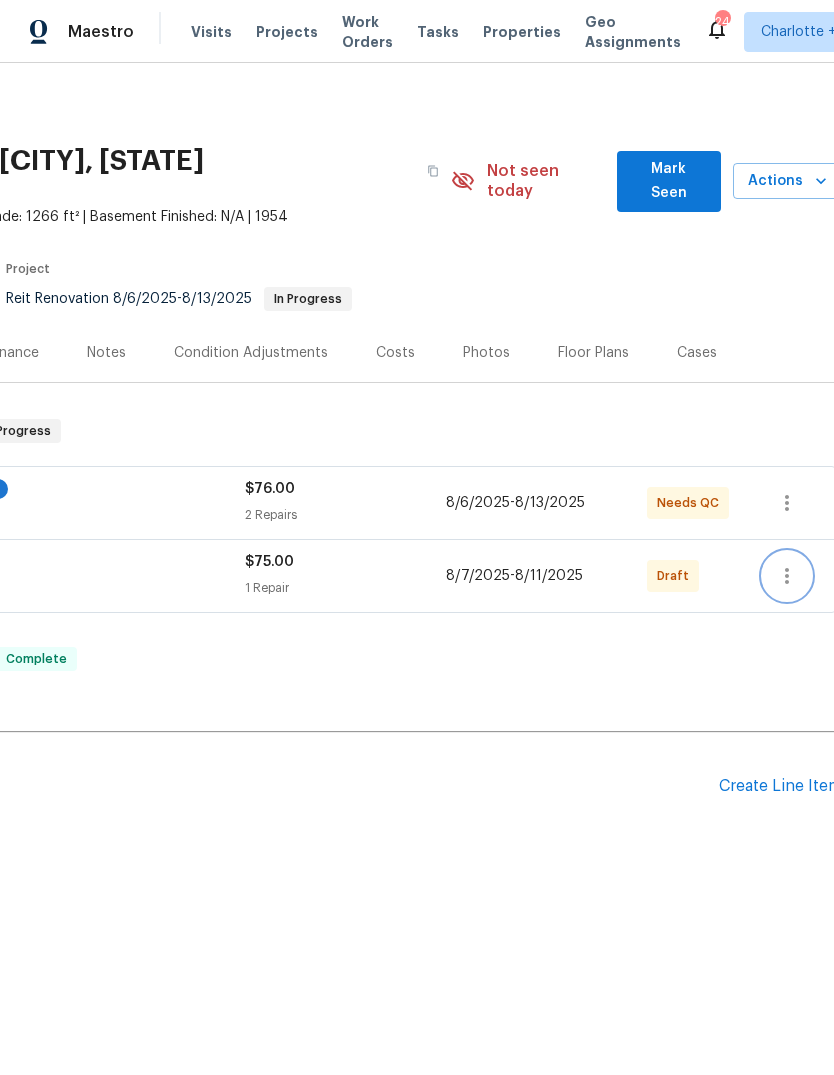 click 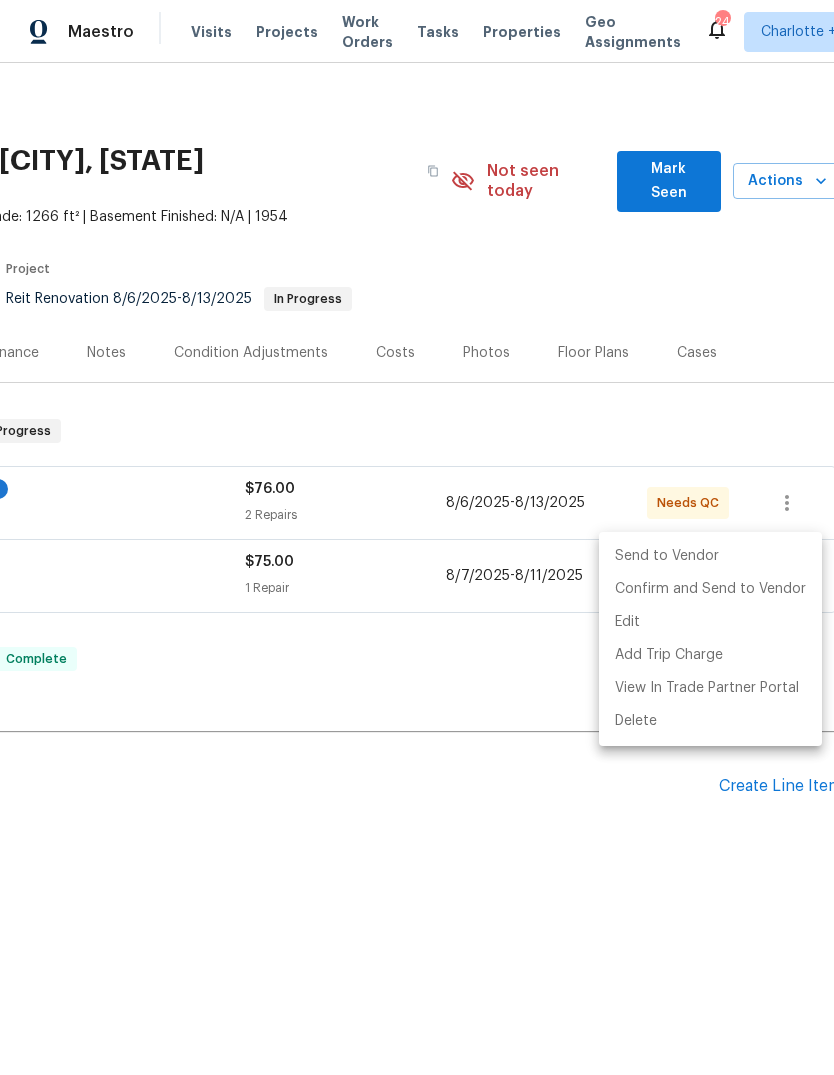 click on "Send to Vendor" at bounding box center [710, 556] 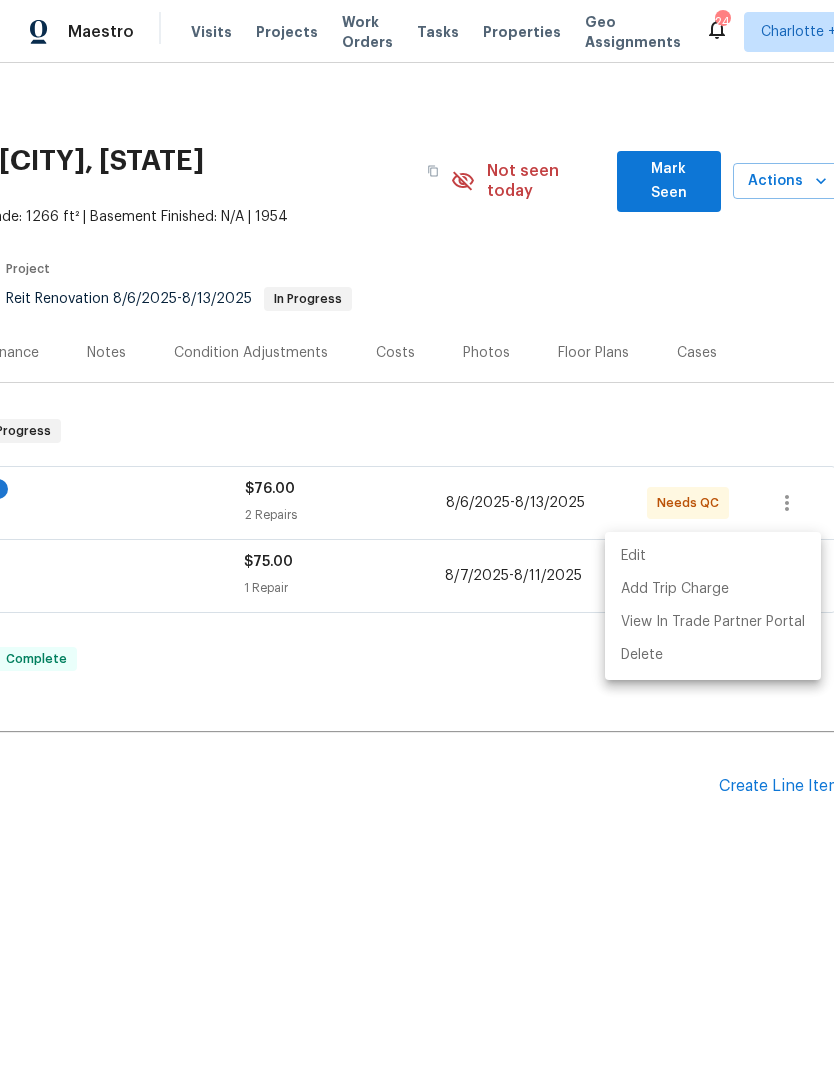 click at bounding box center [417, 537] 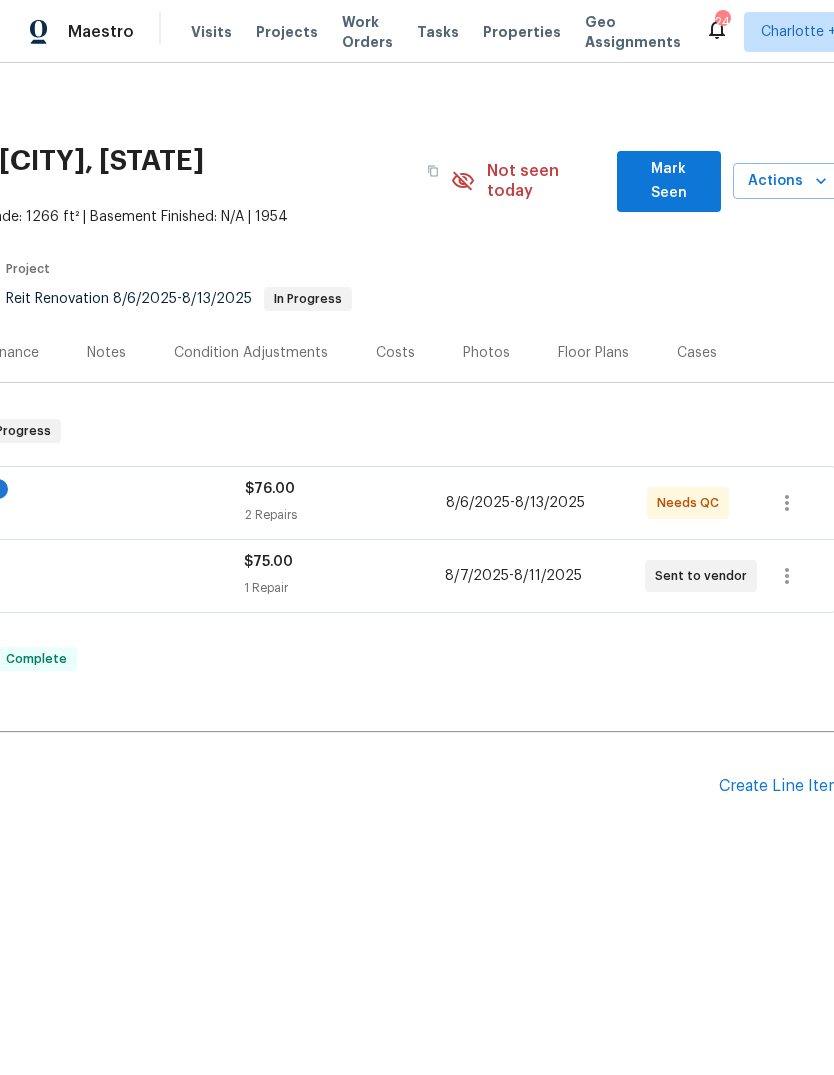 click on "Pending Line Items" at bounding box center (215, 786) 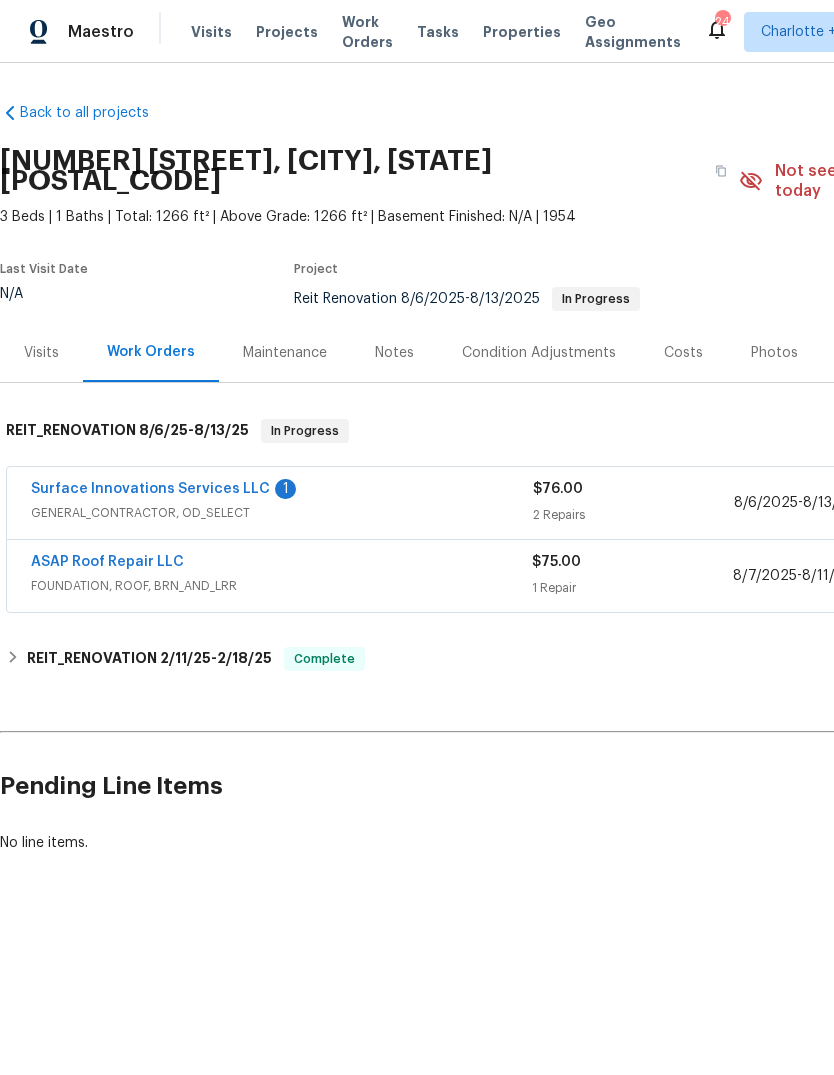 scroll, scrollTop: 0, scrollLeft: 0, axis: both 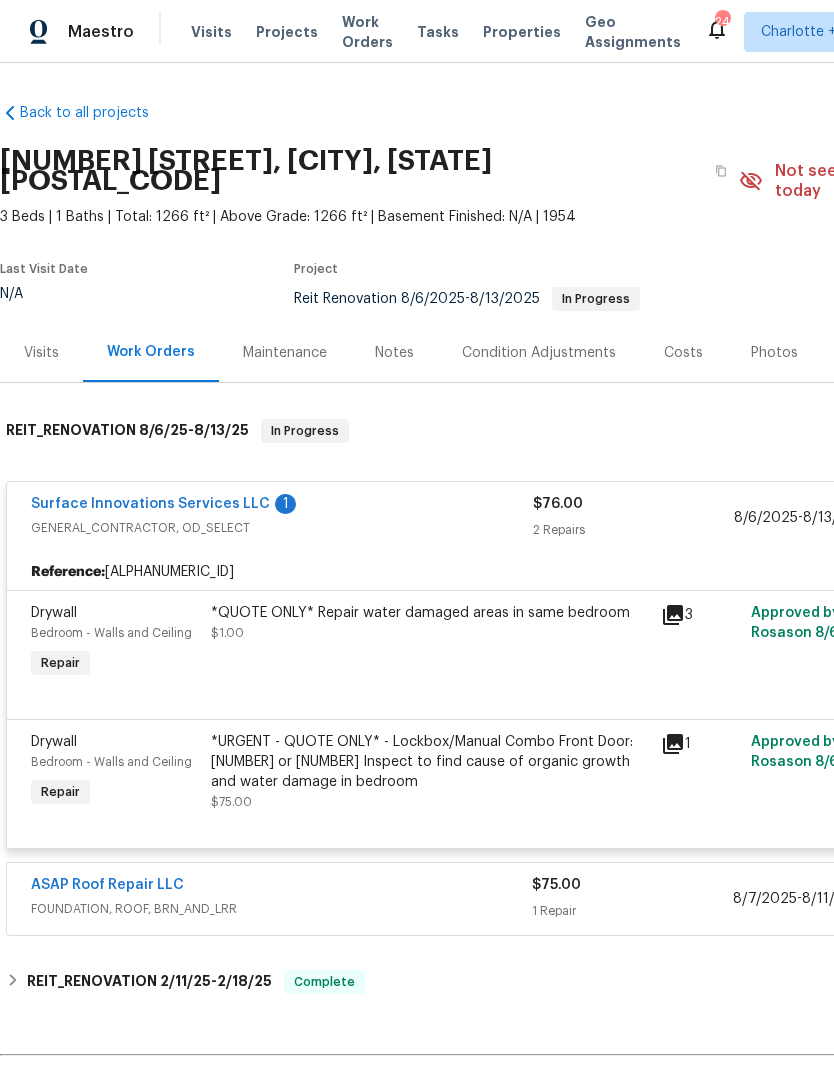click on "Surface Innovations Services LLC" at bounding box center [150, 504] 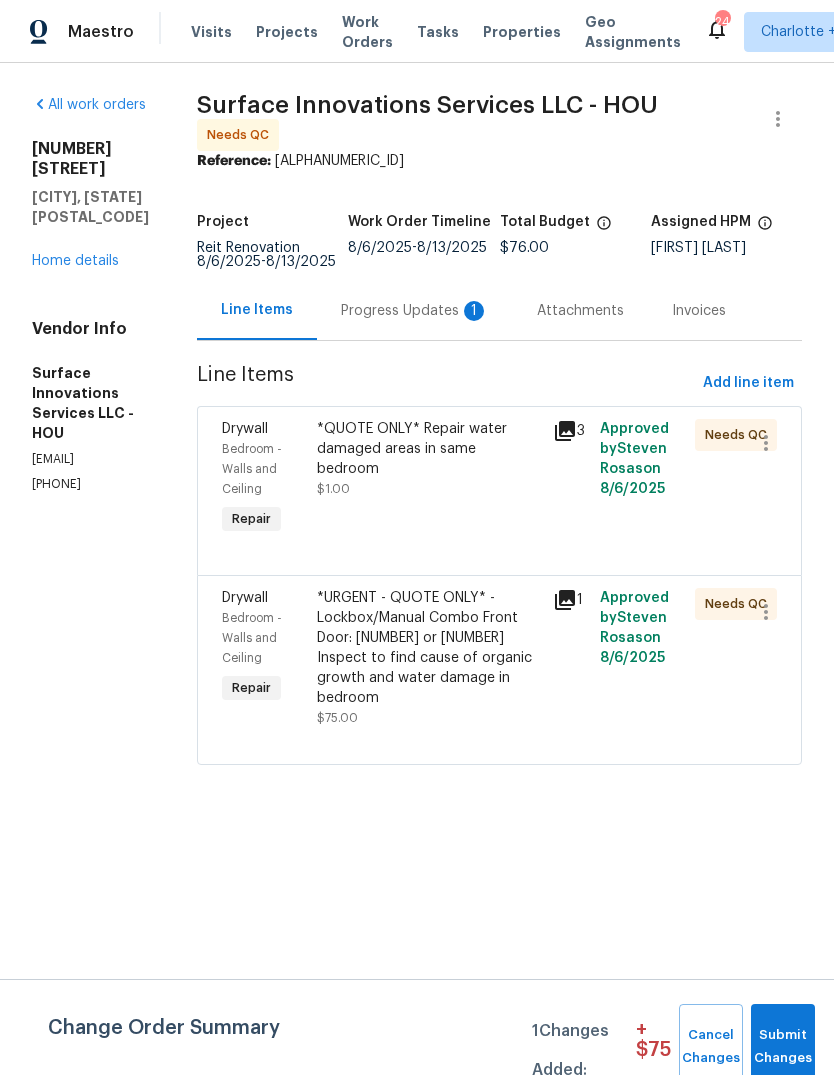 click on "Progress Updates 1" at bounding box center (415, 311) 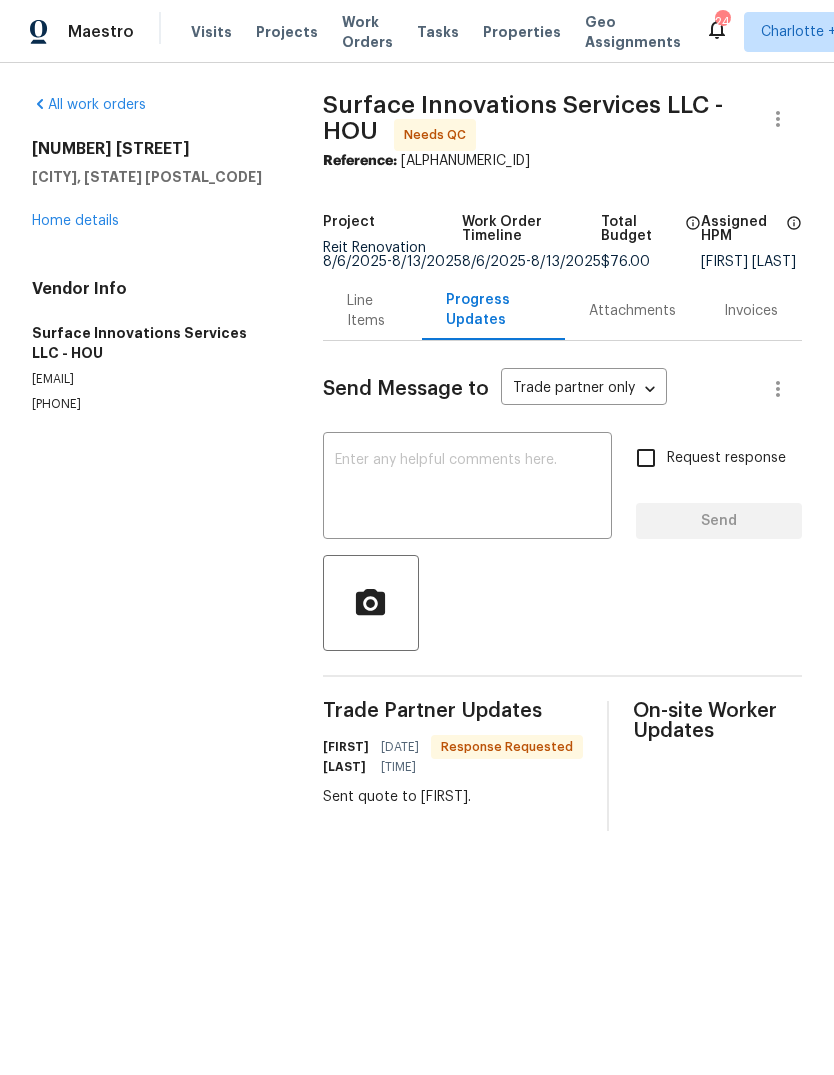 click on "Home details" at bounding box center [75, 221] 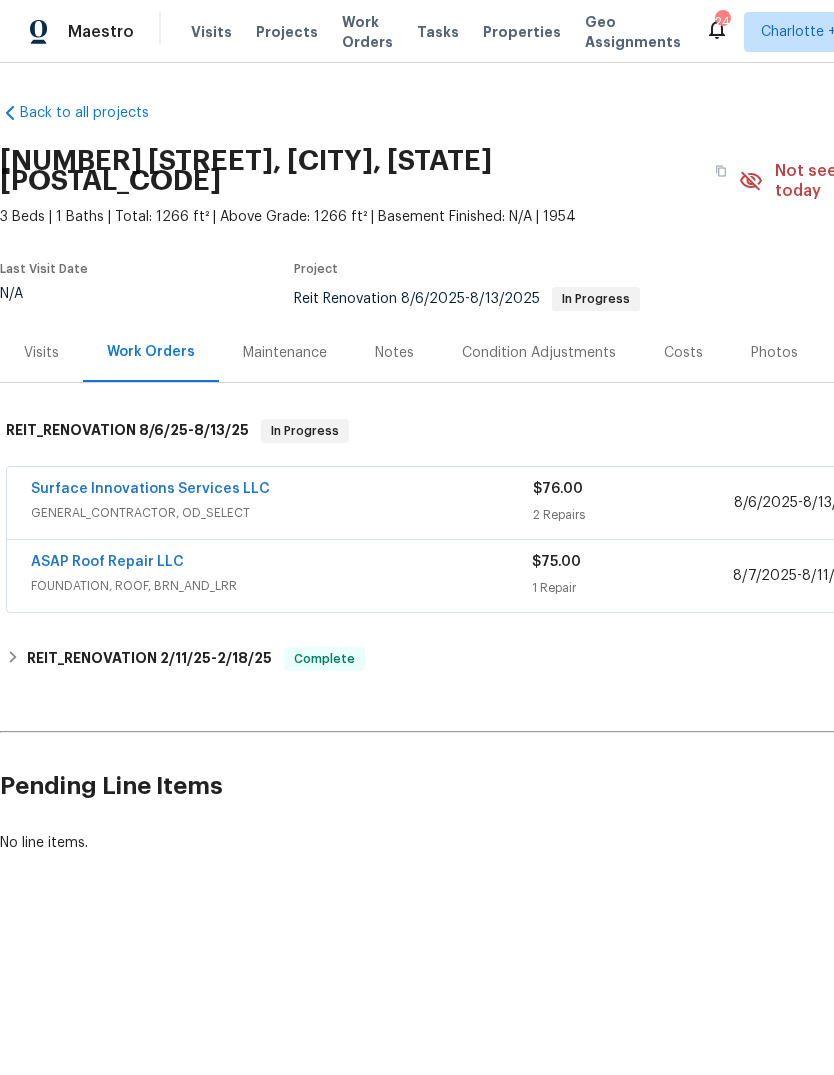 click on "ASAP Roof Repair LLC" at bounding box center [107, 562] 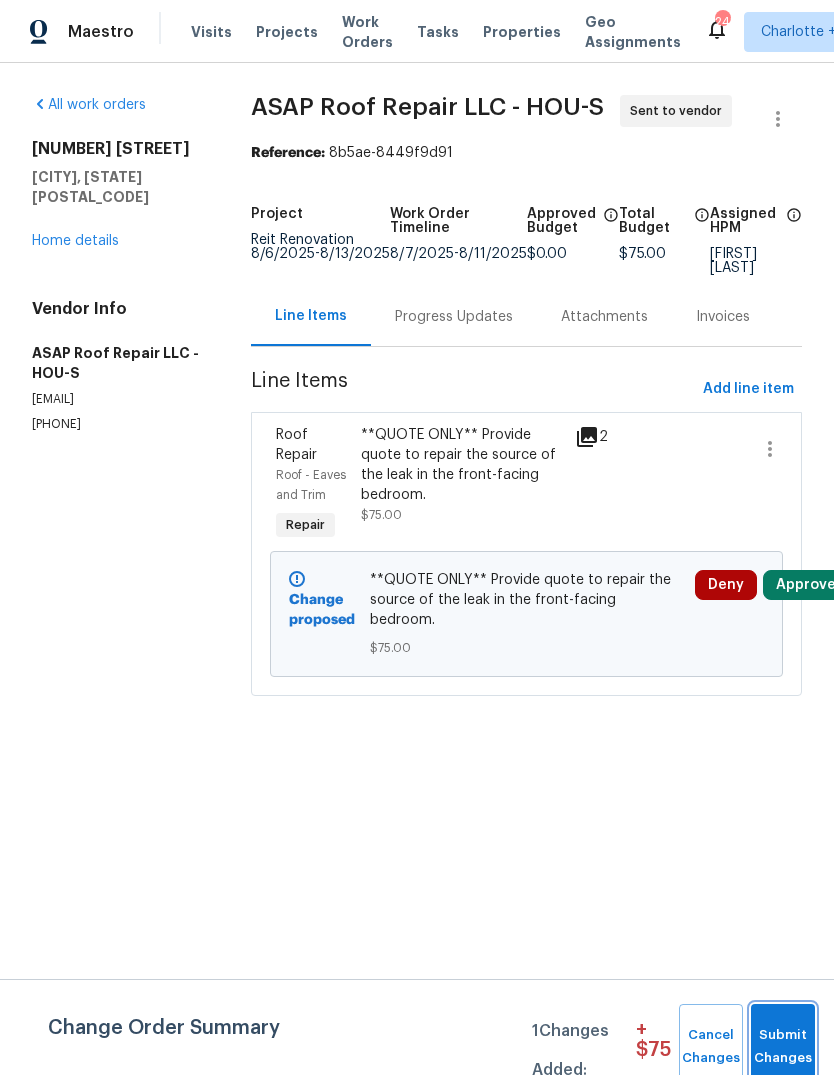 click on "Submit Changes" at bounding box center (783, 1047) 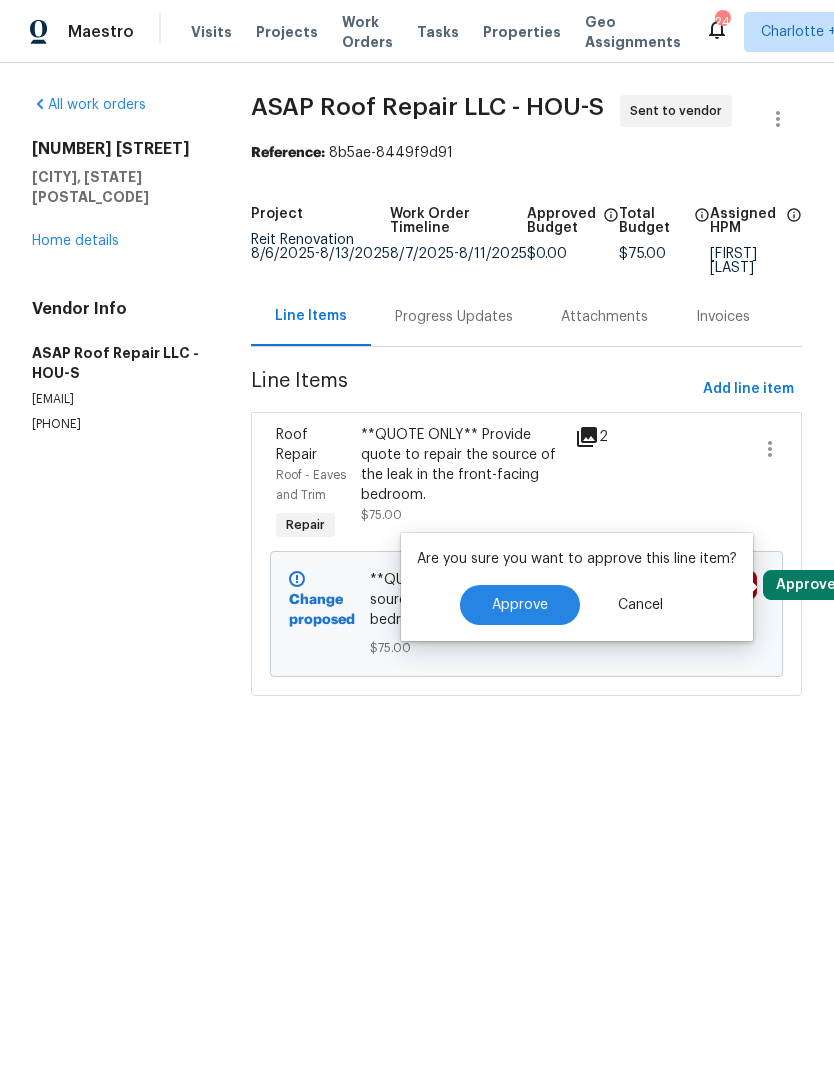 click on "Approve" at bounding box center (520, 605) 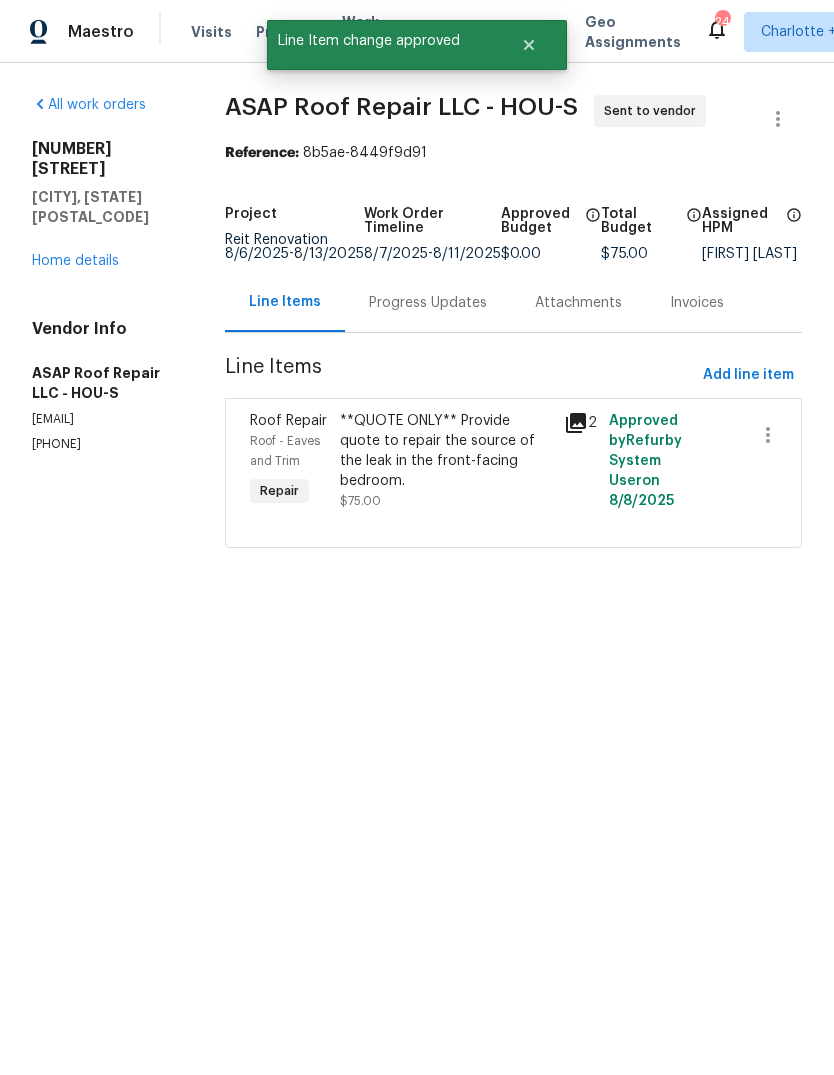 click on "Progress Updates" at bounding box center (428, 303) 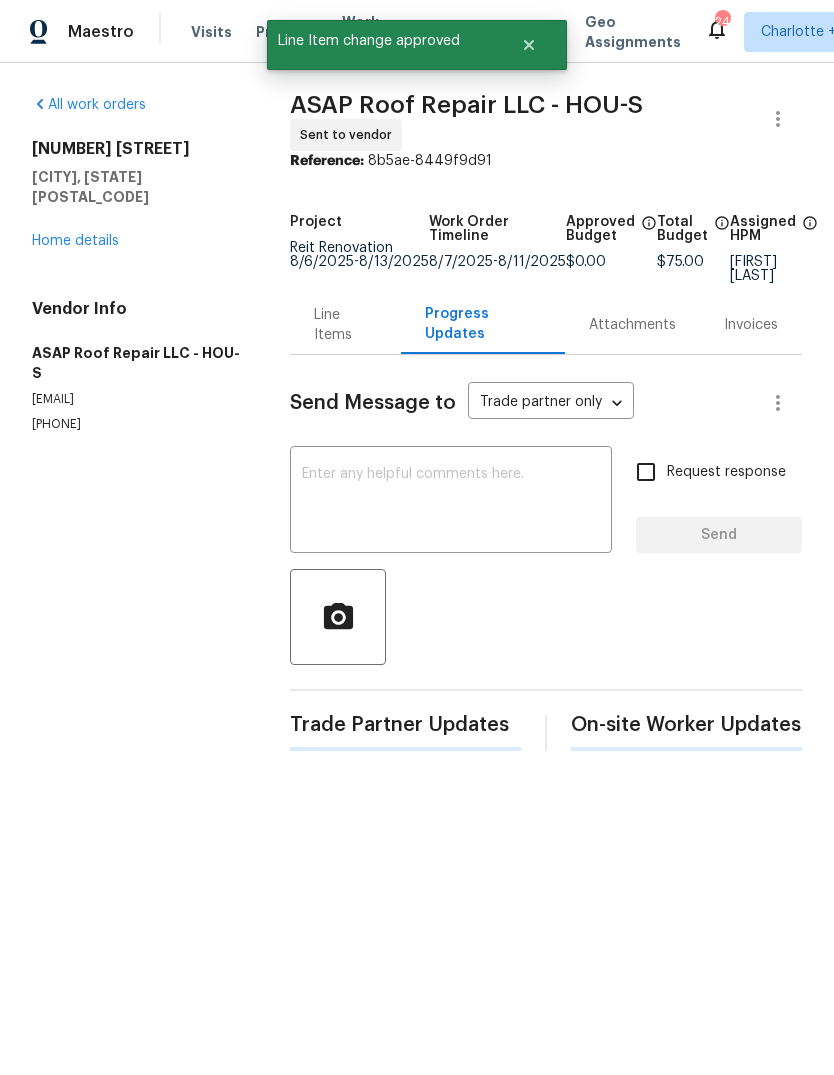 click at bounding box center [451, 502] 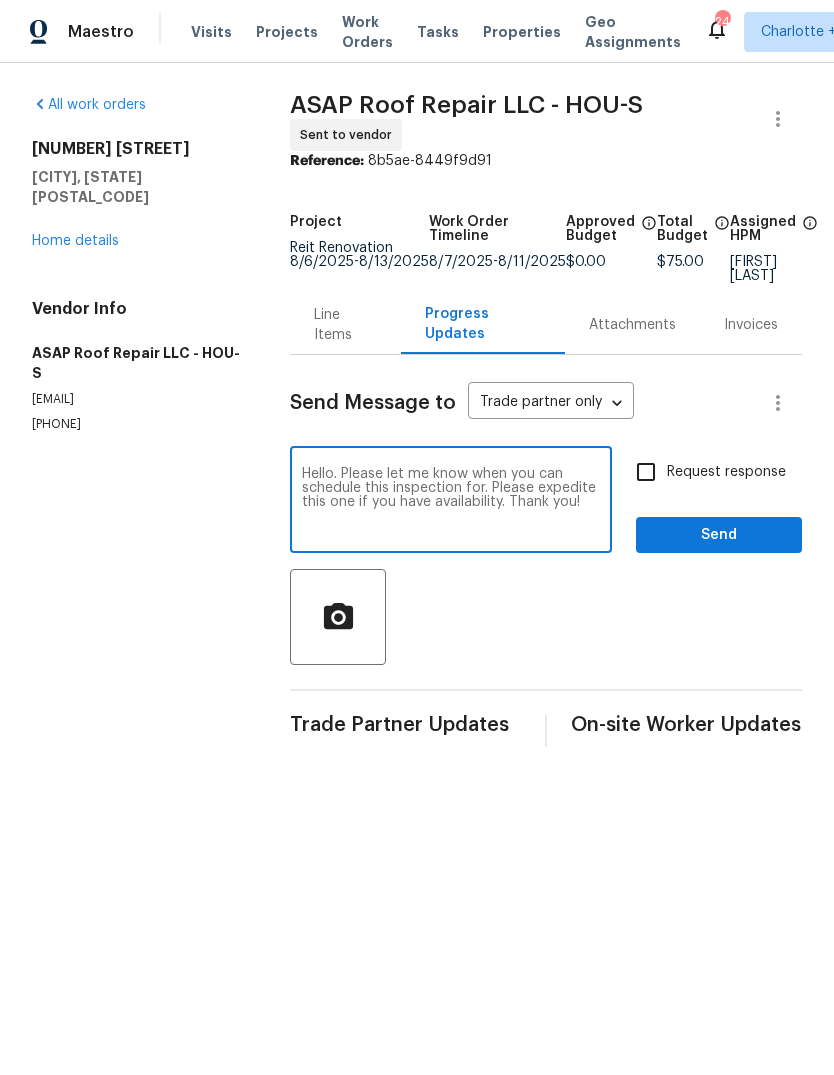type on "Hello. Please let me know when you can schedule this inspection for. Please expedite this one if you have availability. Thank you!" 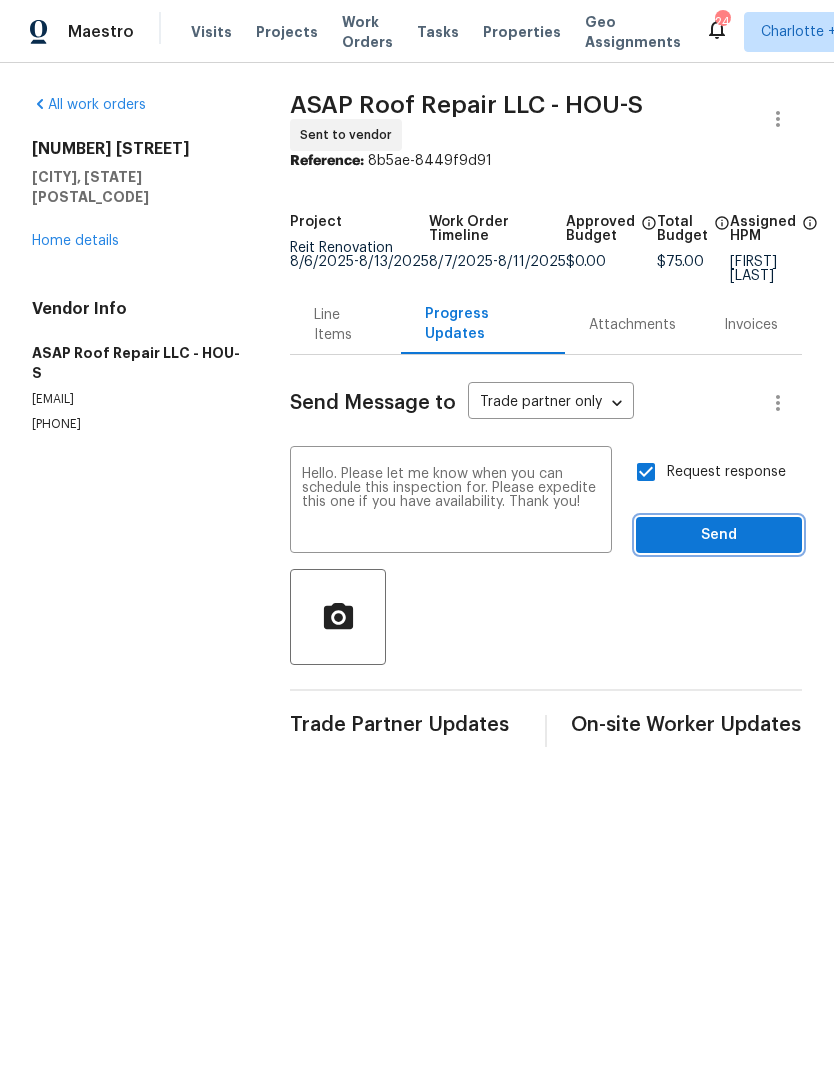 click on "Send" at bounding box center [719, 535] 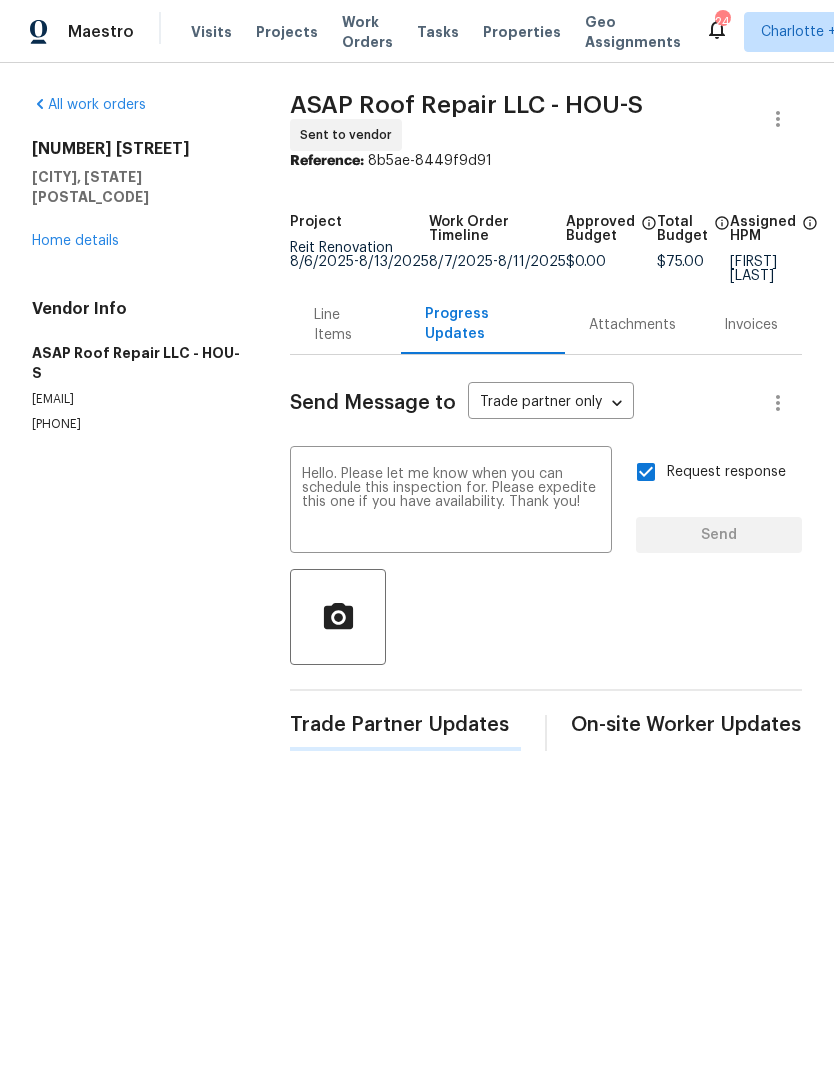 type 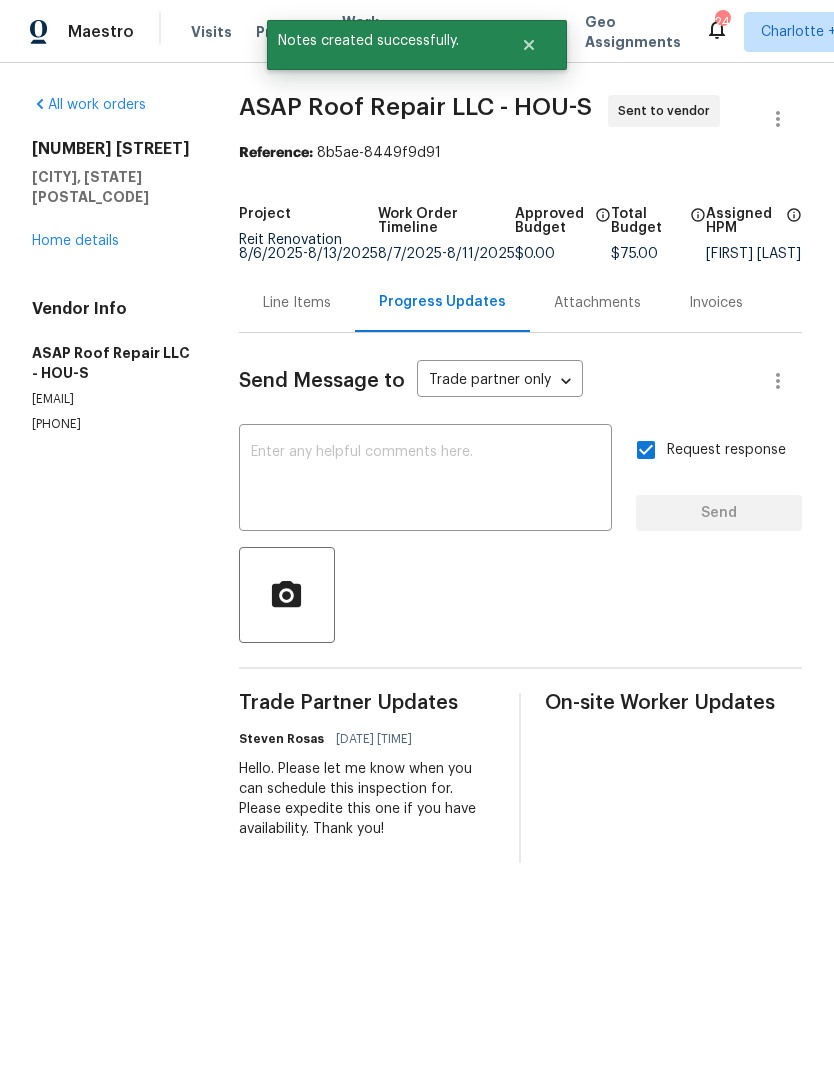 click on "Line Items" at bounding box center (297, 302) 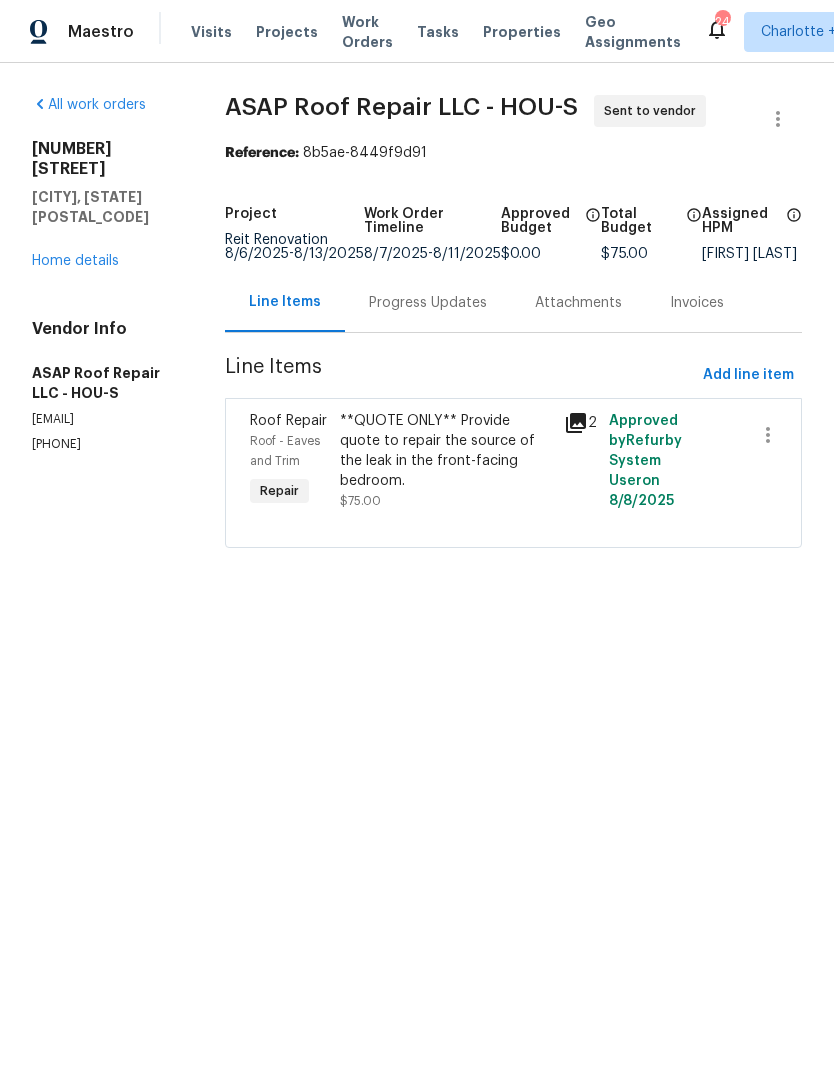 click on "**QUOTE ONLY**
Provide quote to repair the source of the leak in the front-facing bedroom." at bounding box center (446, 451) 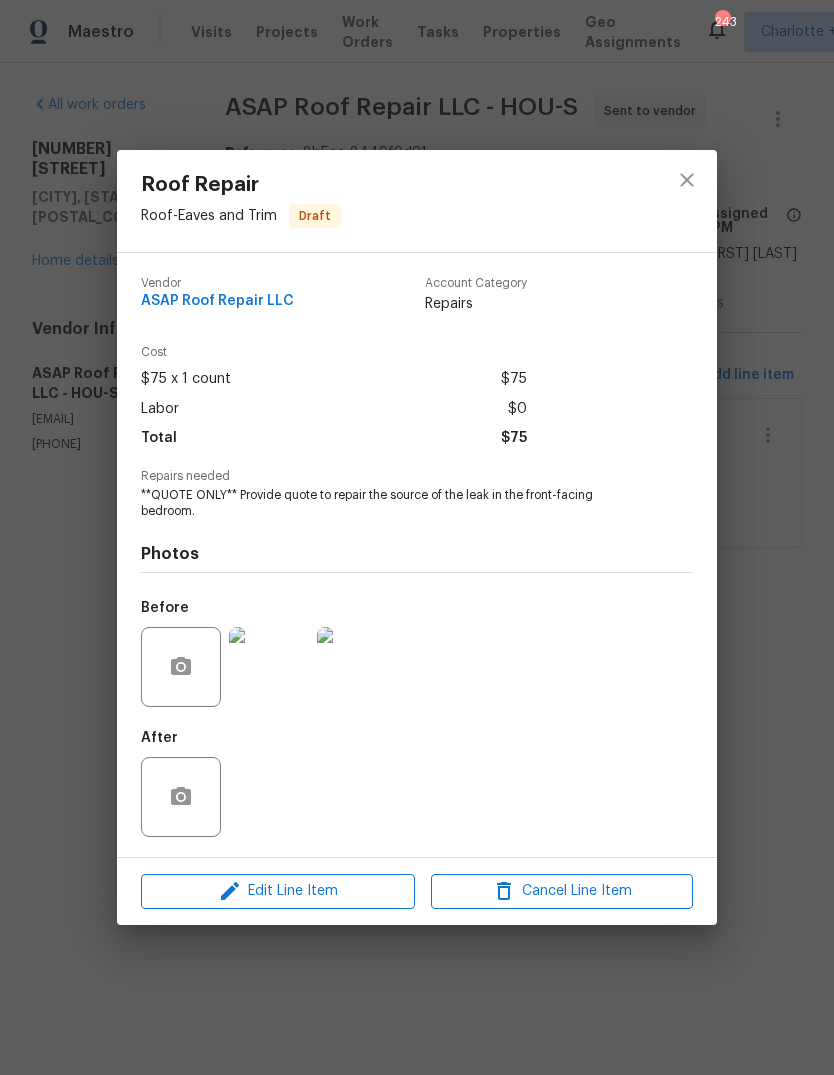click at bounding box center [269, 667] 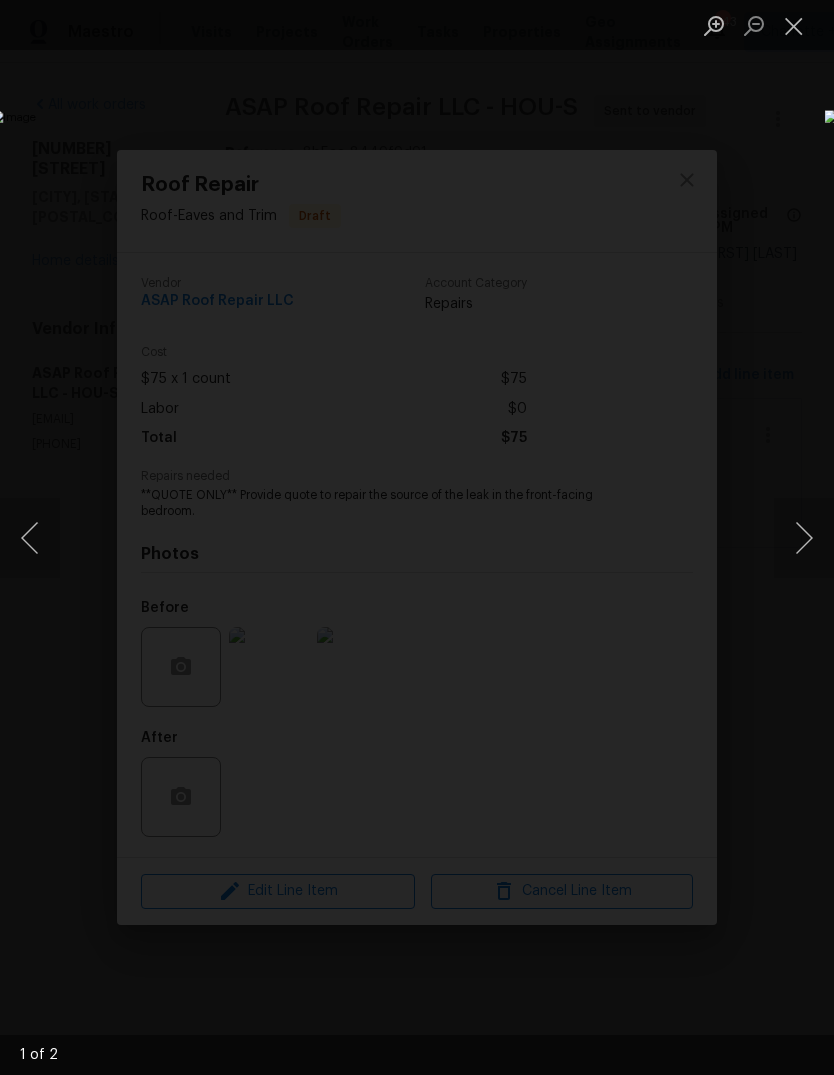 click at bounding box center (804, 538) 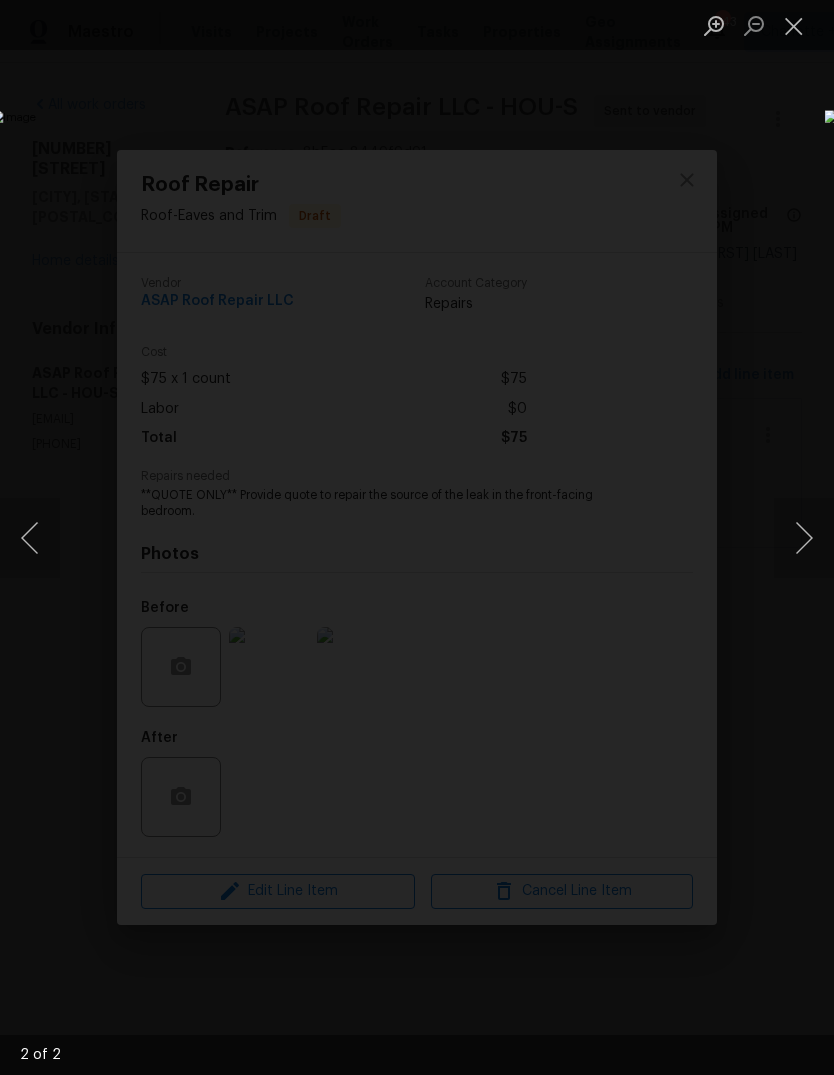 click at bounding box center (794, 25) 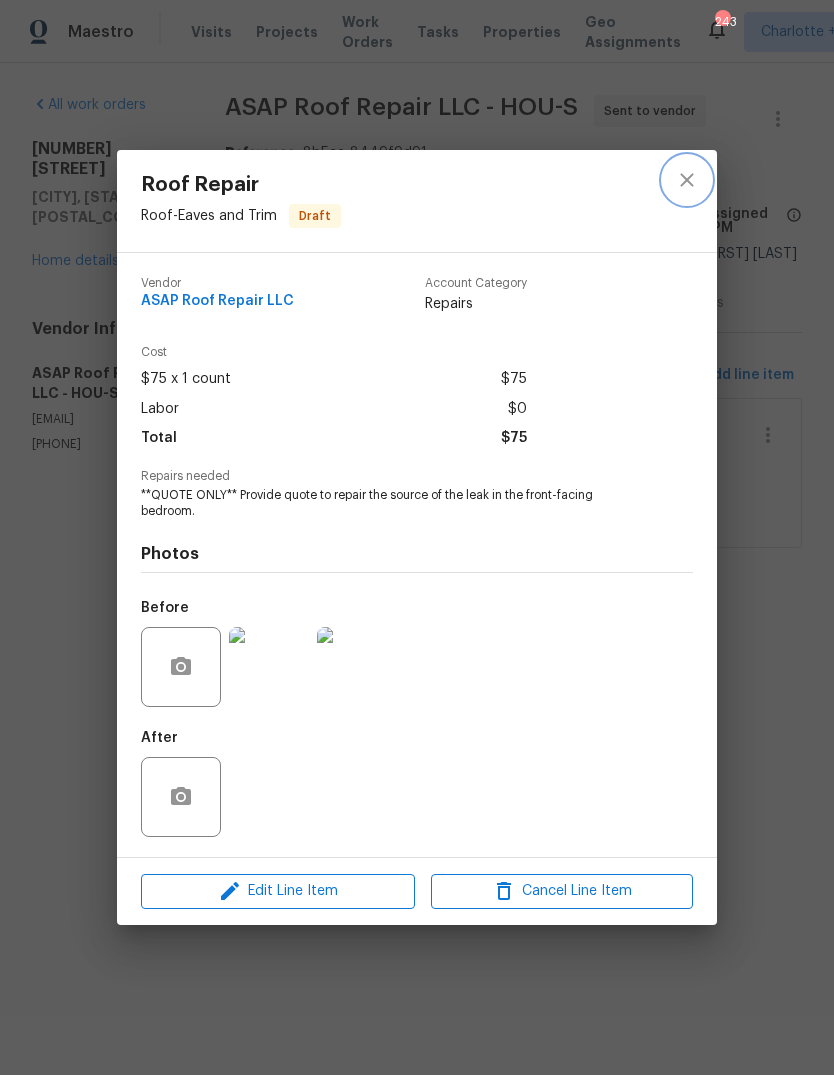 click 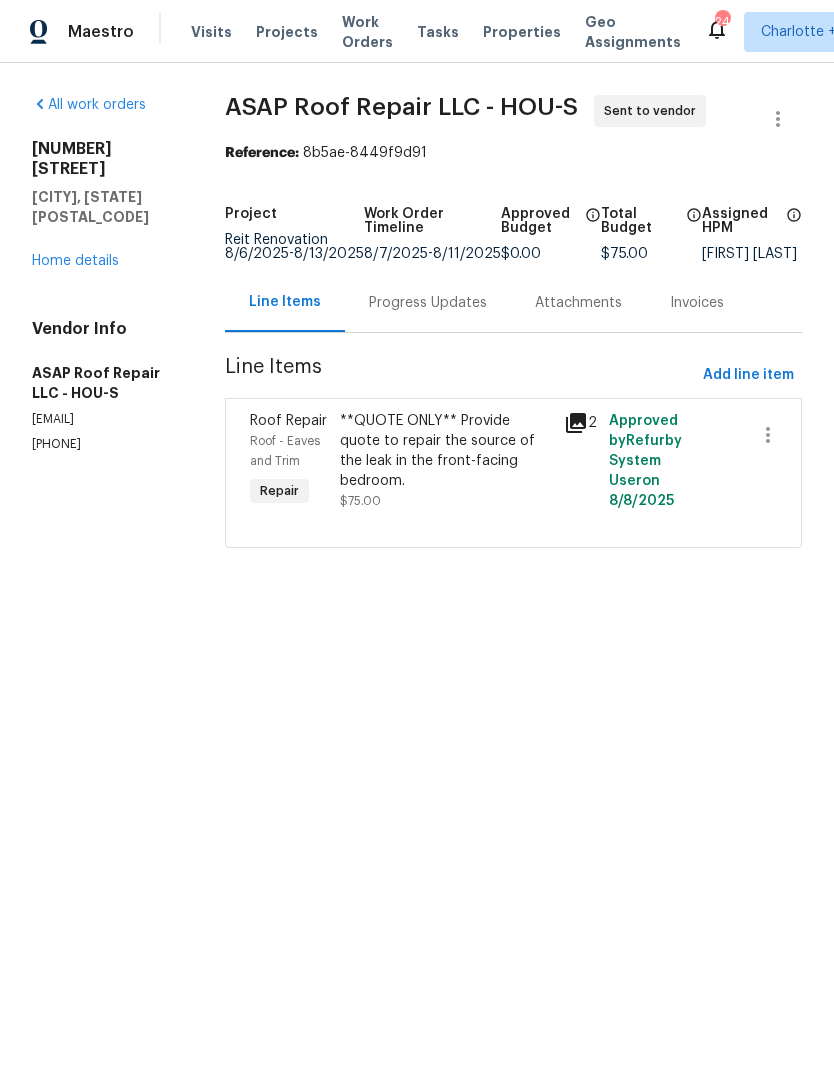 click on "All work orders [NUMBER] [STREET] [CITY], [STATE] Home details Vendor Info ASAP Roof Repair LLC - HOU-S [EMAIL] [PHONE]" at bounding box center [104, 274] 